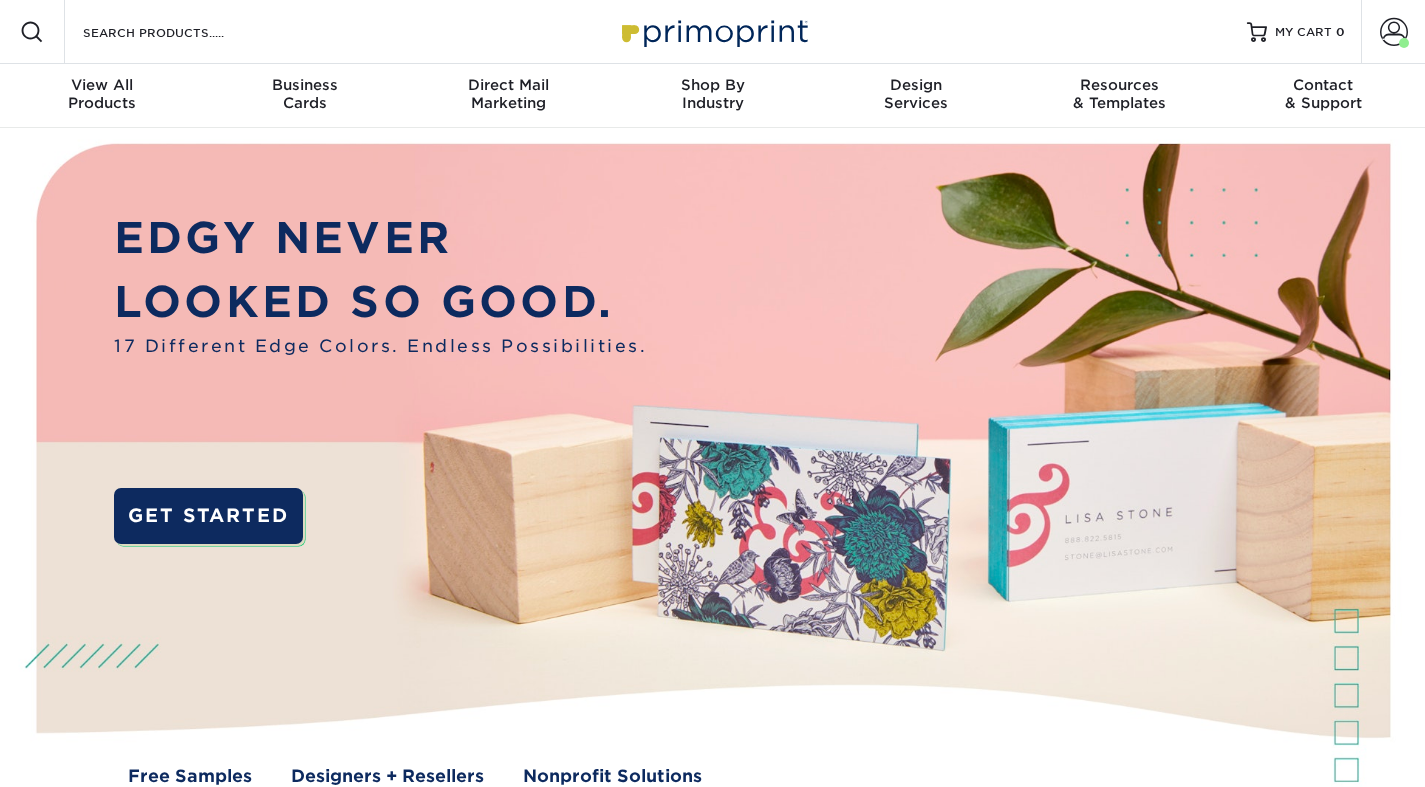 scroll, scrollTop: 0, scrollLeft: 0, axis: both 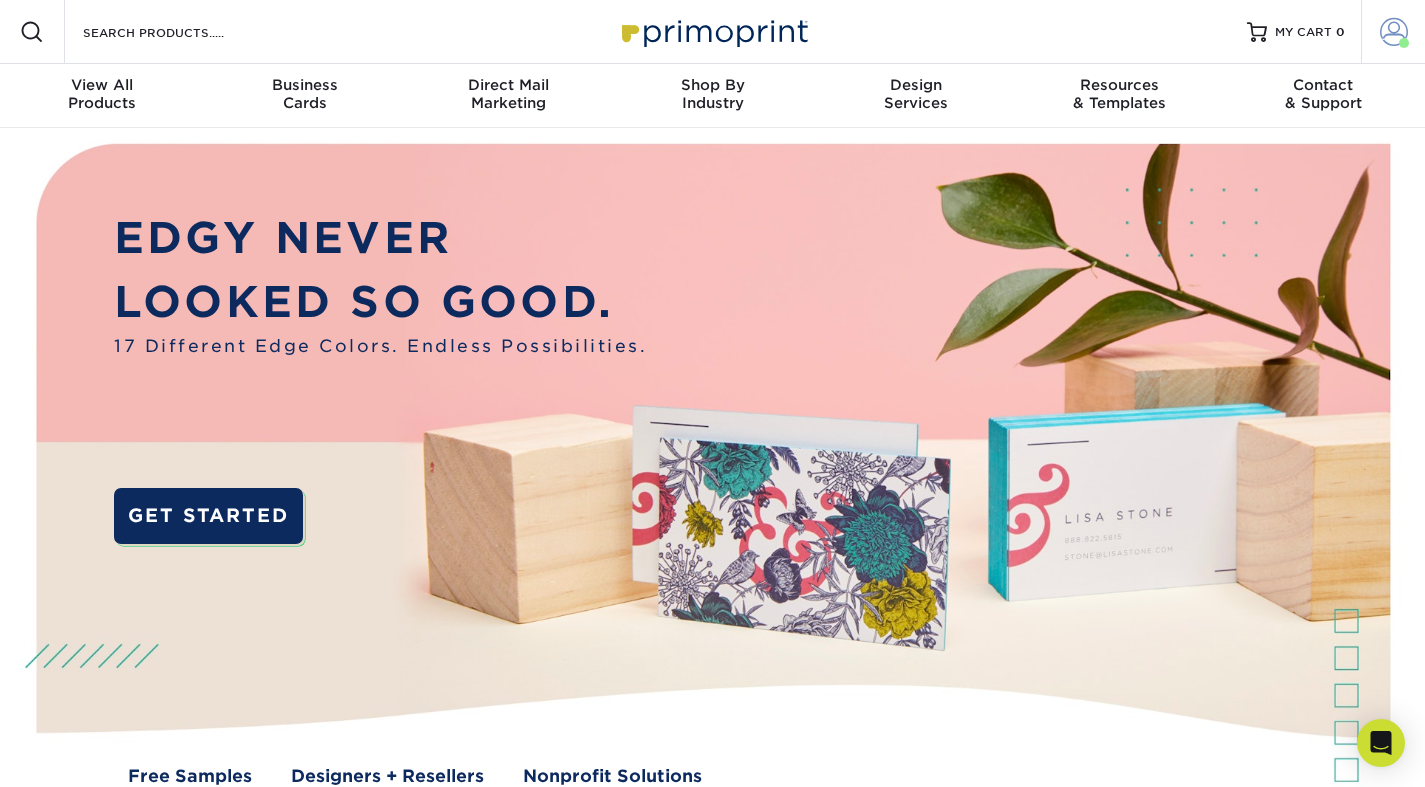 click at bounding box center (1394, 32) 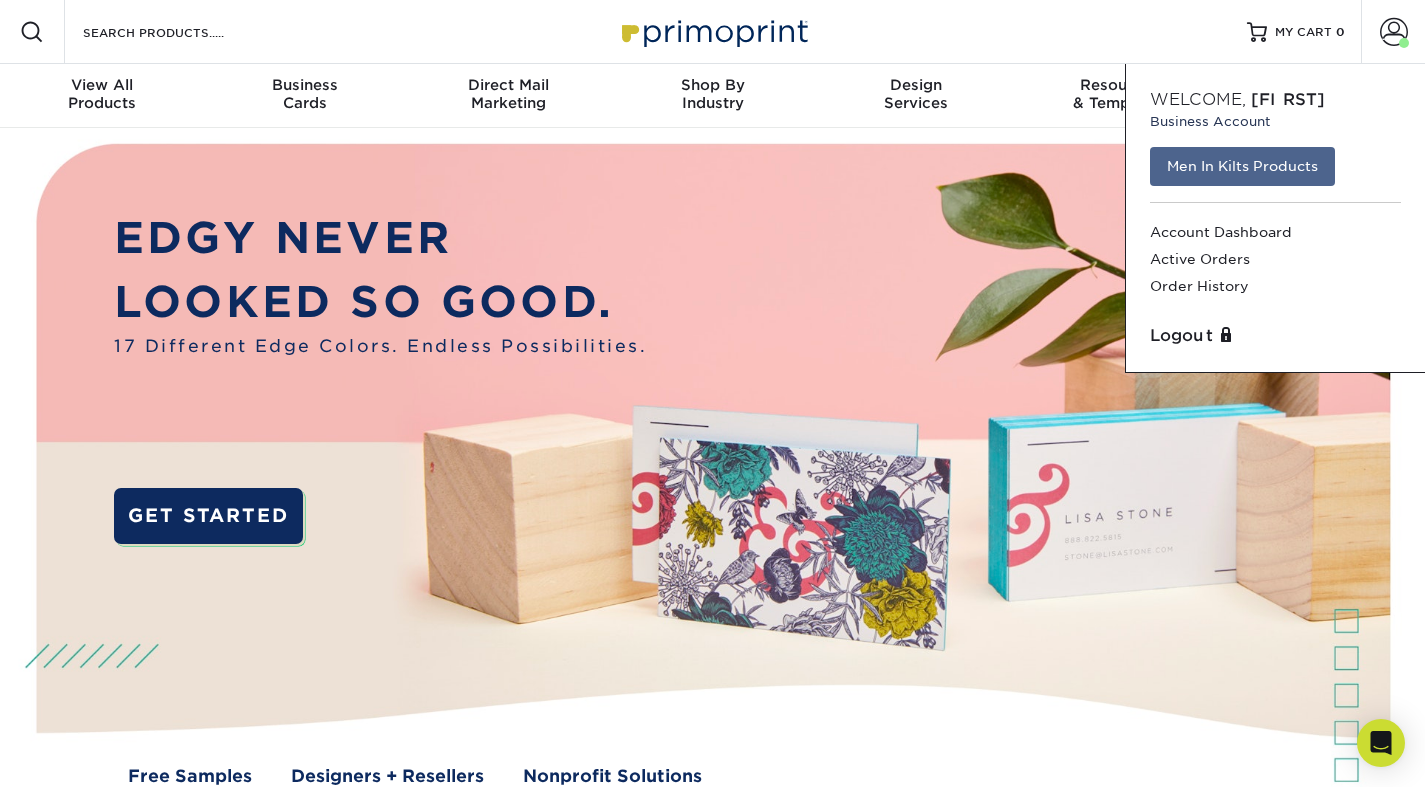 click on "Men In Kilts Products" at bounding box center (1242, 166) 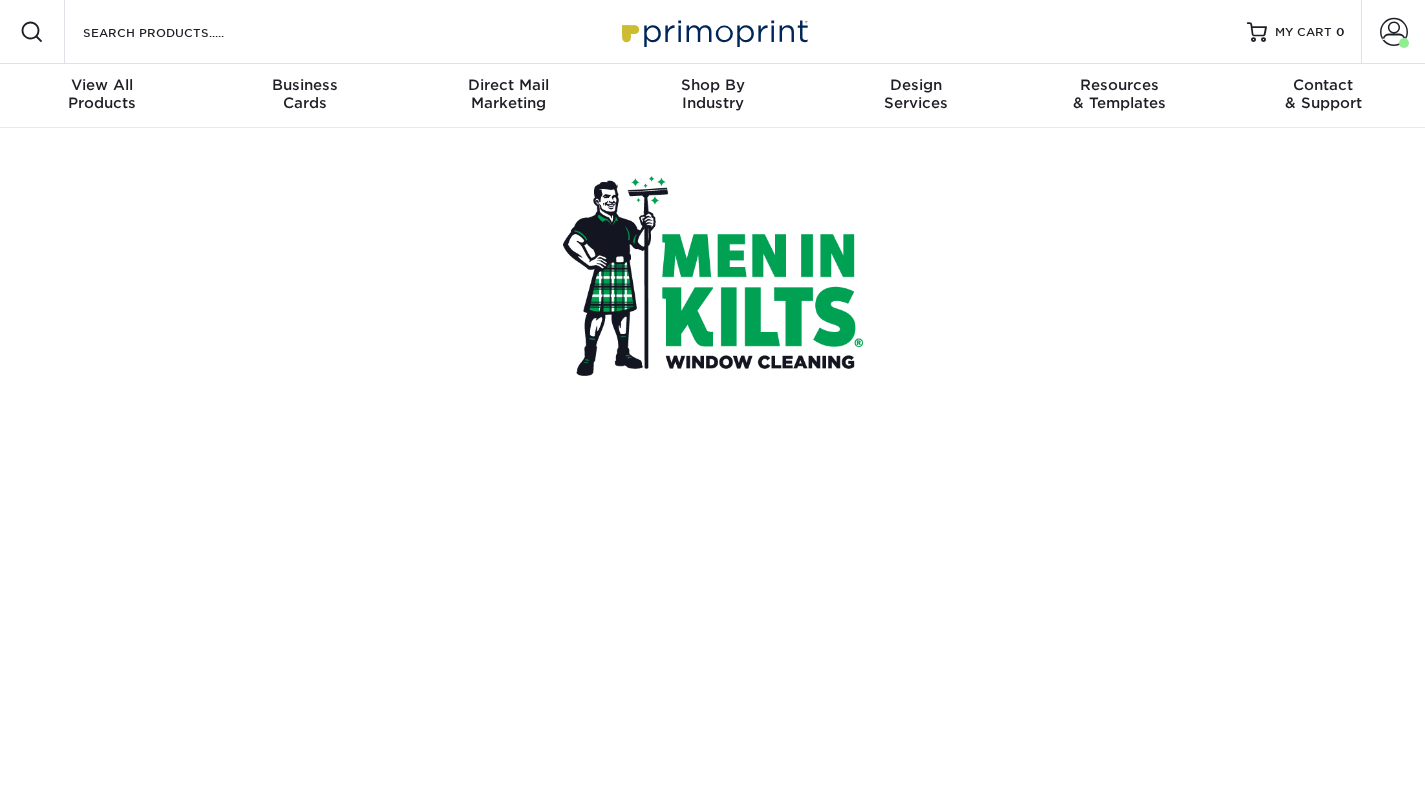 scroll, scrollTop: 0, scrollLeft: 0, axis: both 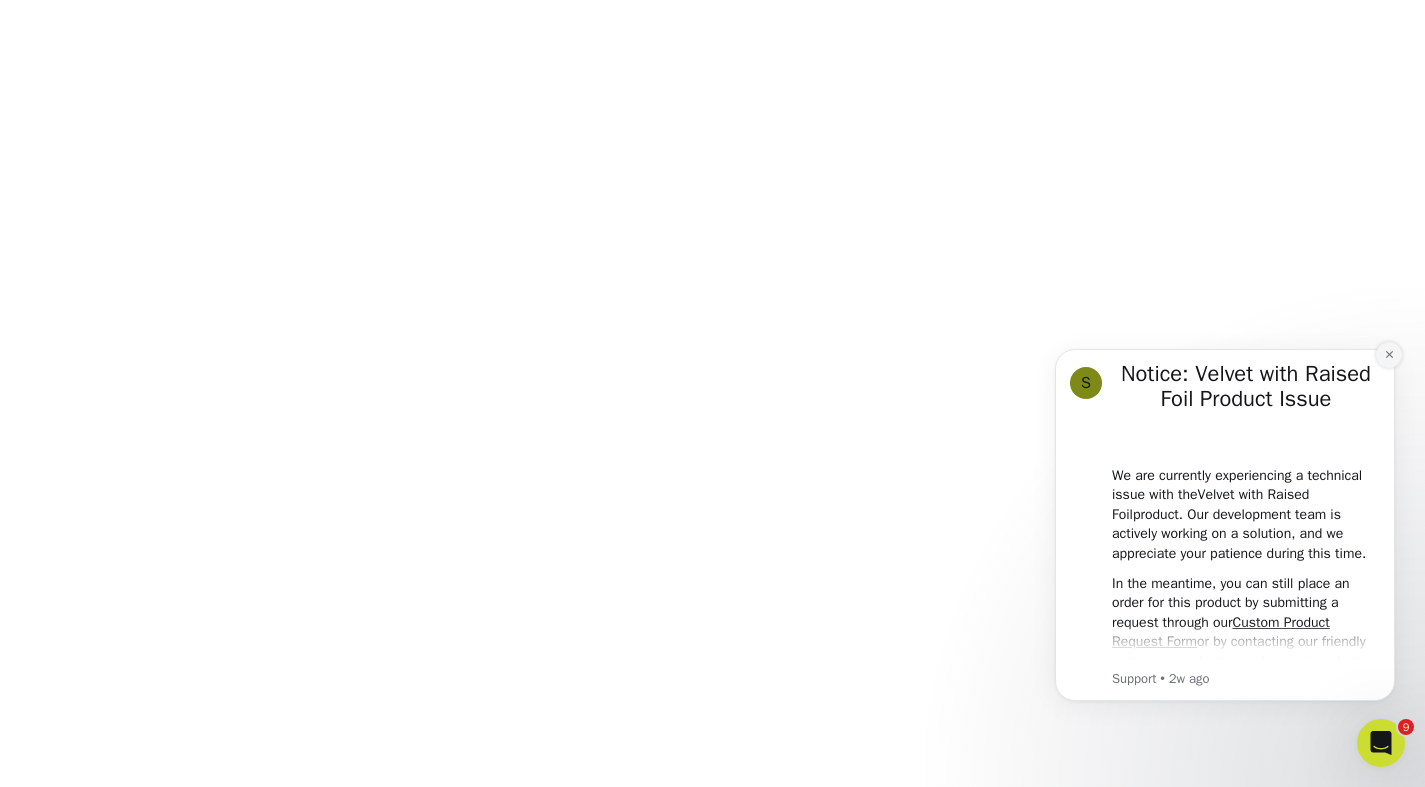 click at bounding box center [1389, 355] 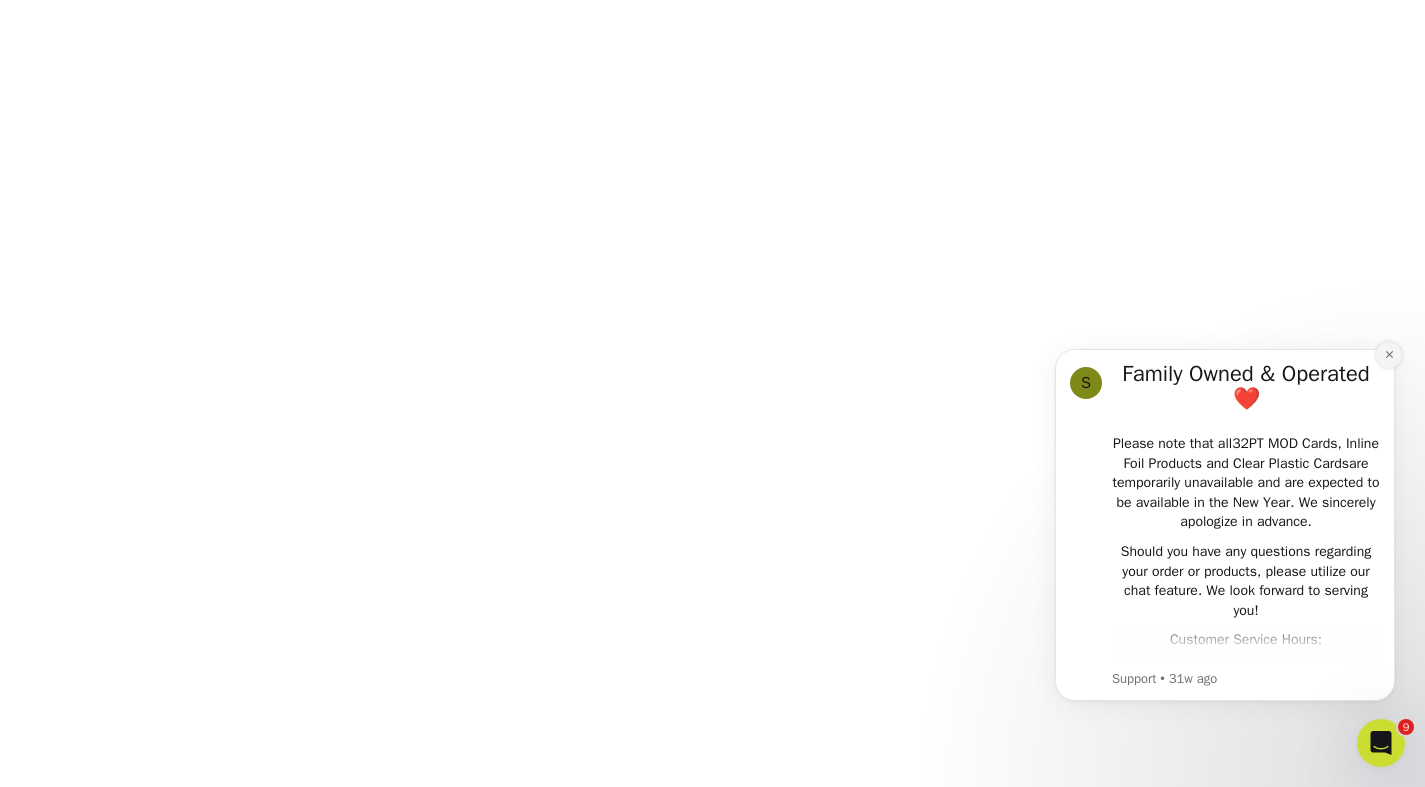 click 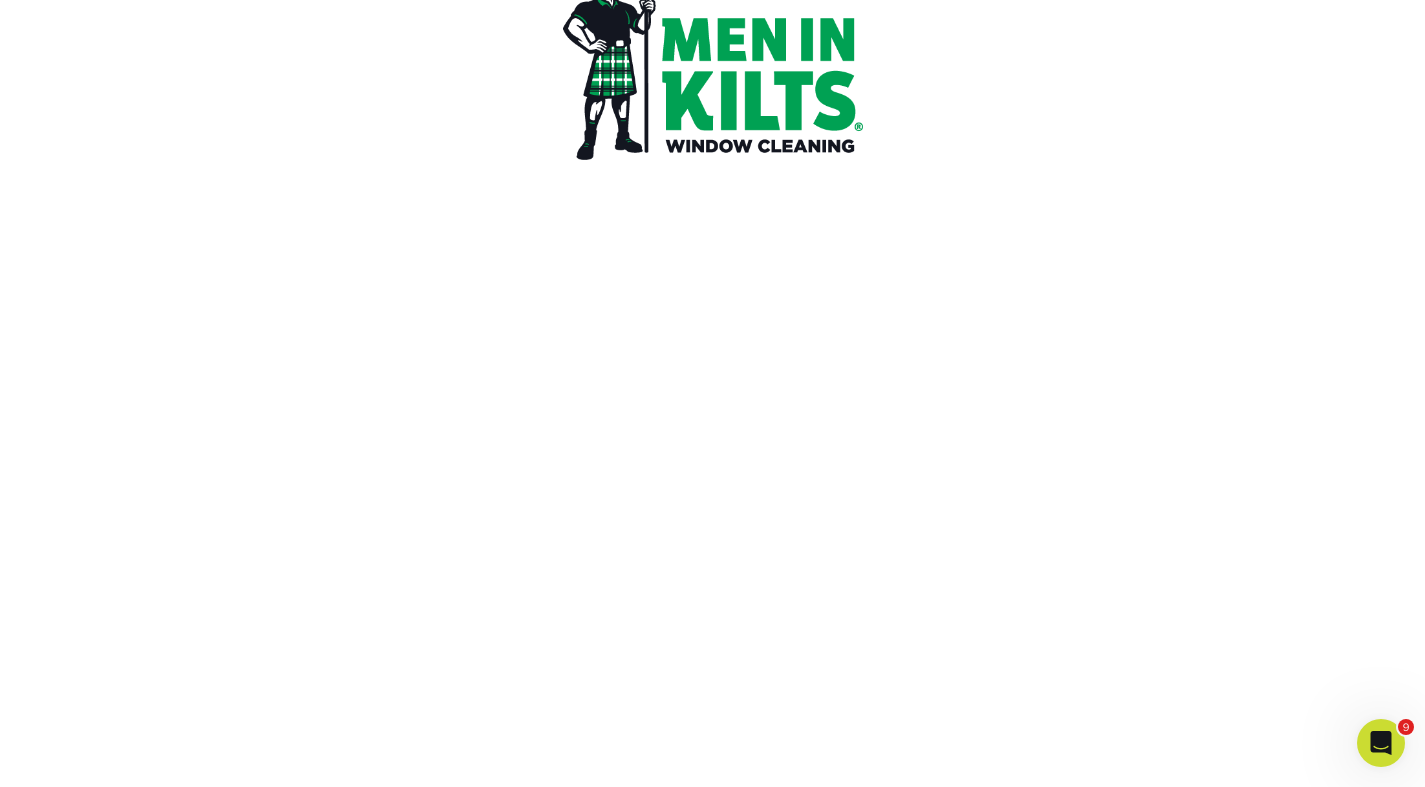 scroll, scrollTop: 0, scrollLeft: 0, axis: both 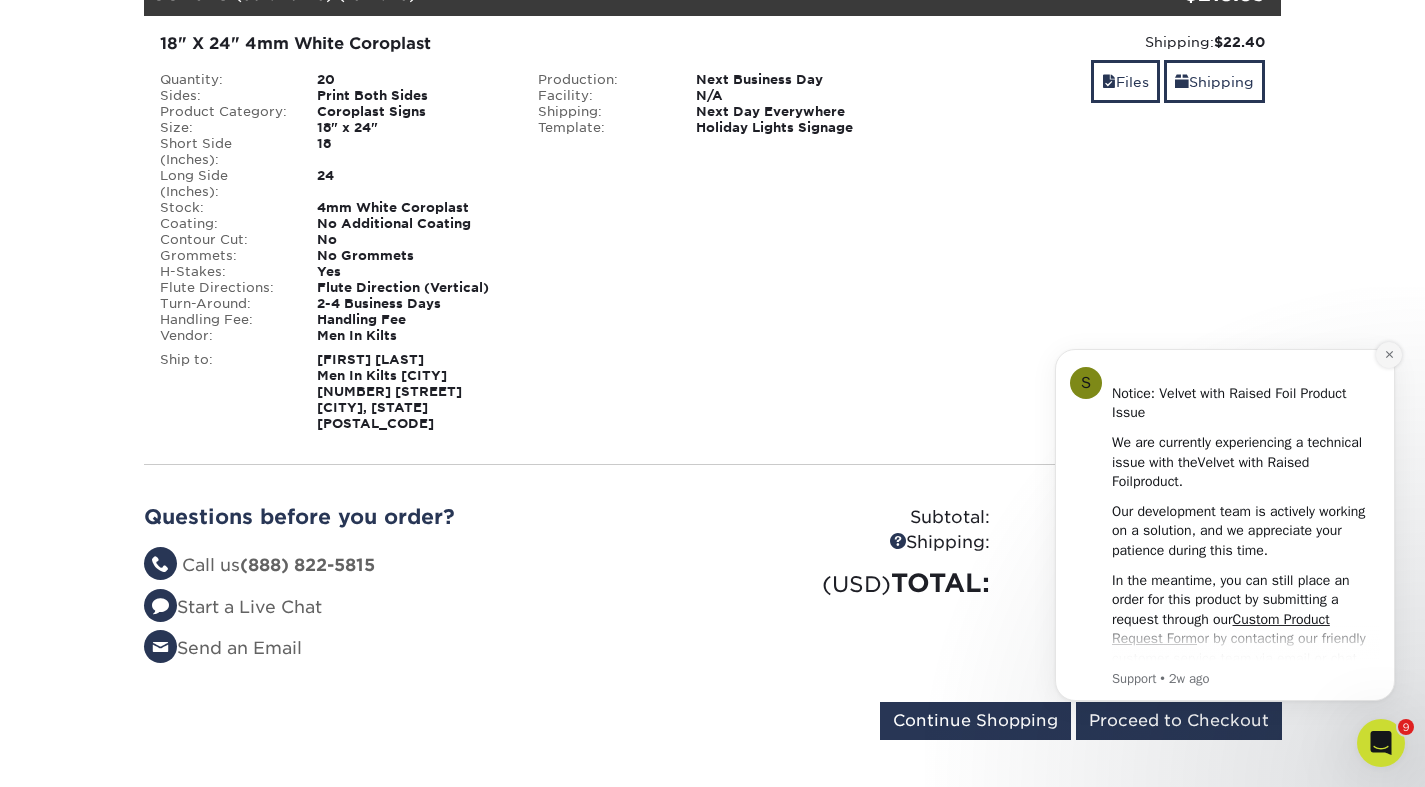 drag, startPoint x: 1388, startPoint y: 356, endPoint x: 2423, endPoint y: 675, distance: 1083.0448 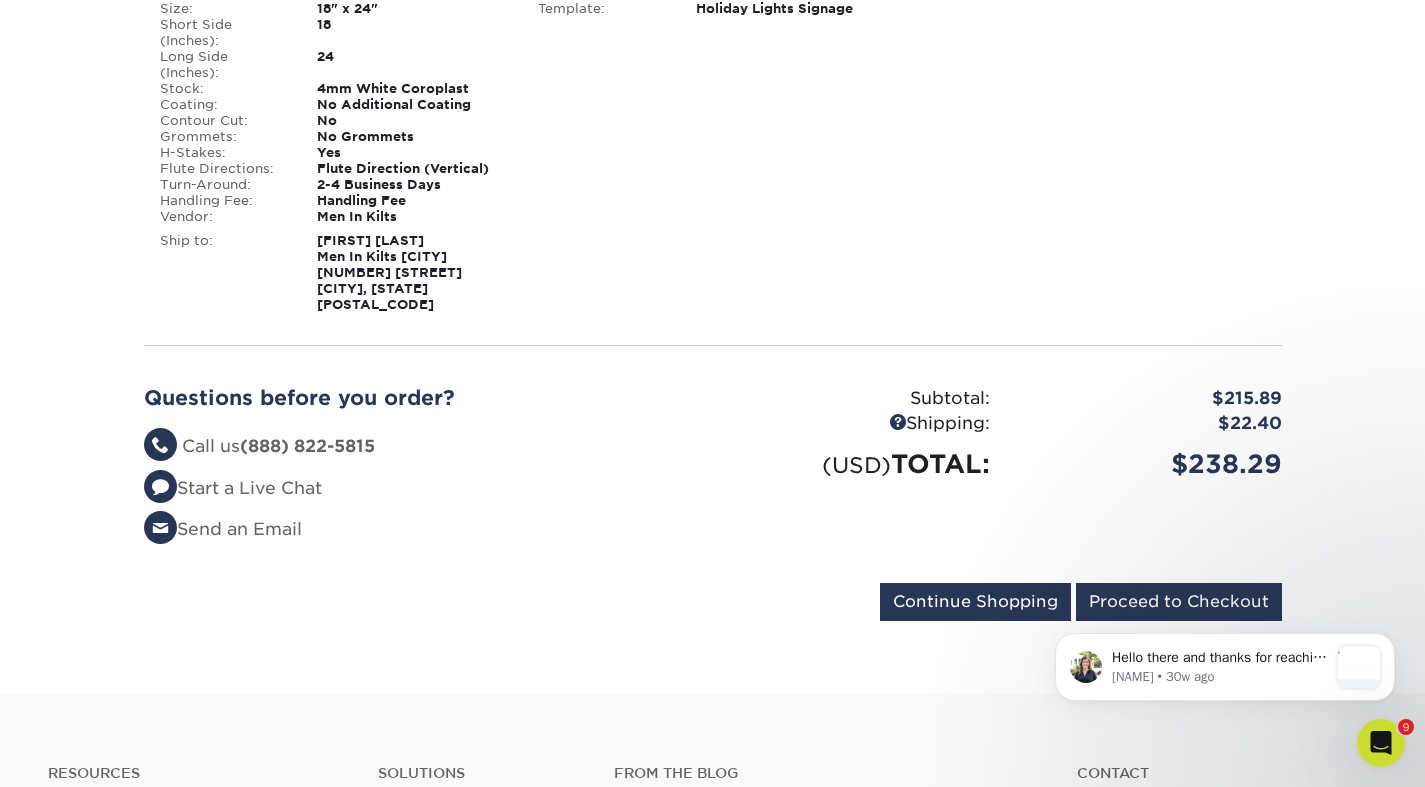 scroll, scrollTop: 609, scrollLeft: 0, axis: vertical 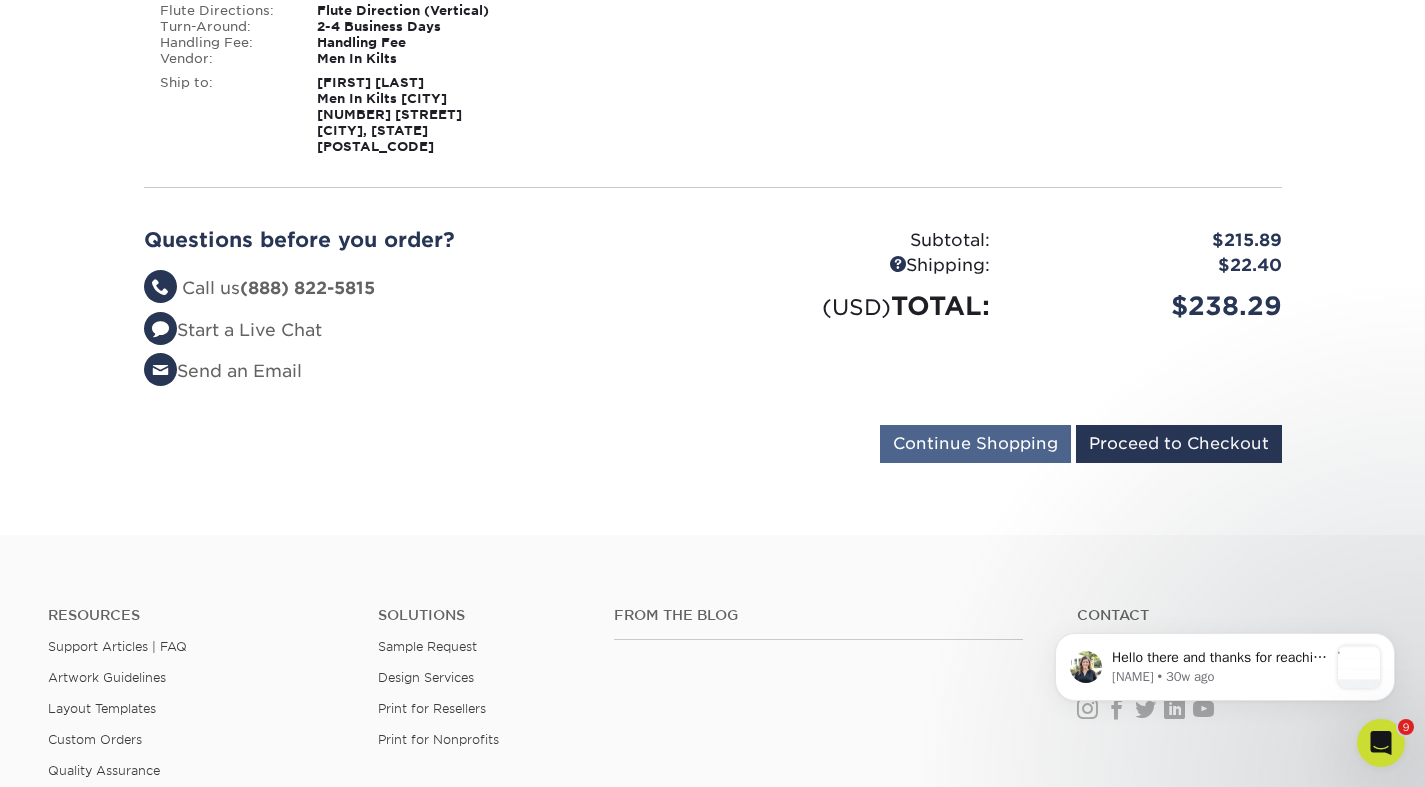 click on "Continue Shopping" at bounding box center (975, 444) 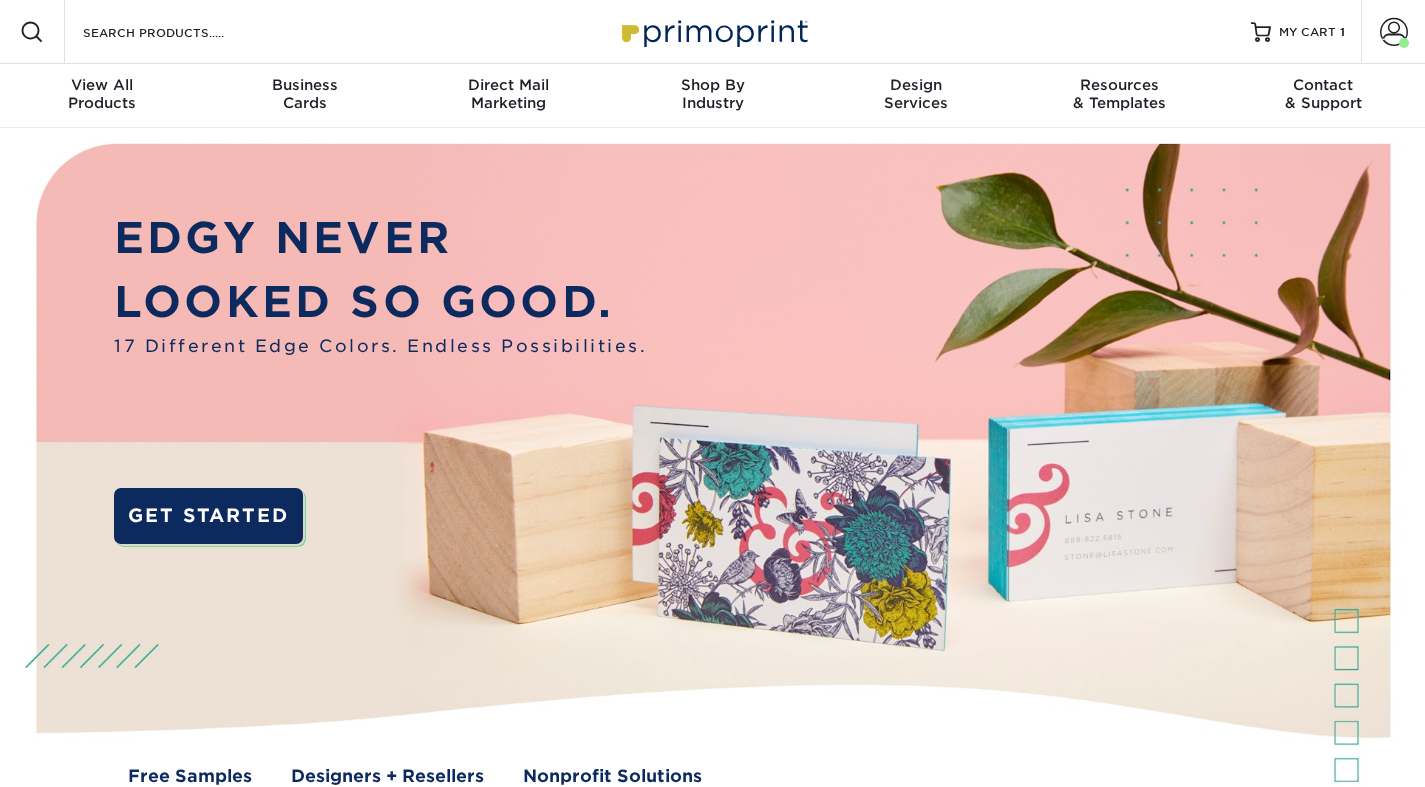 scroll, scrollTop: 0, scrollLeft: 0, axis: both 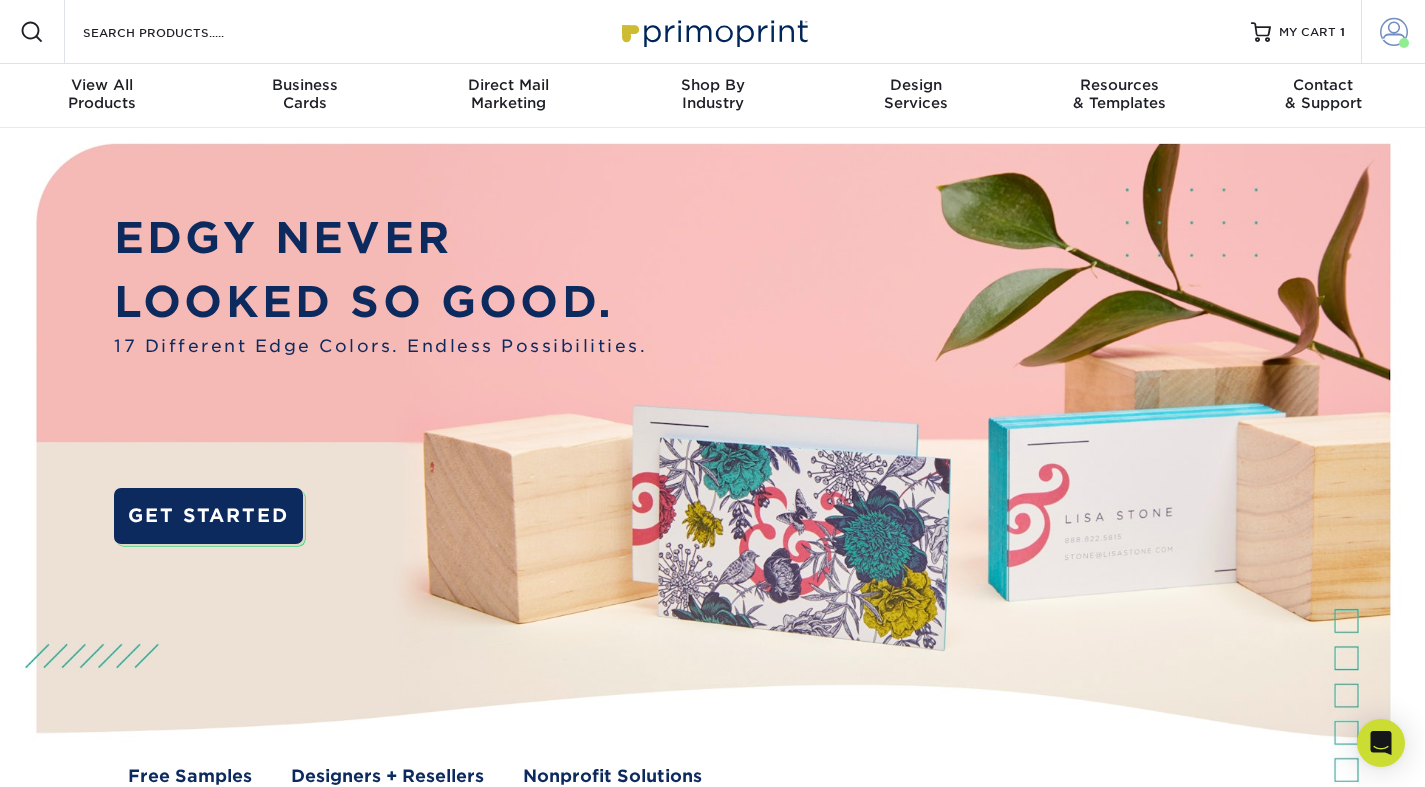 click at bounding box center [1394, 32] 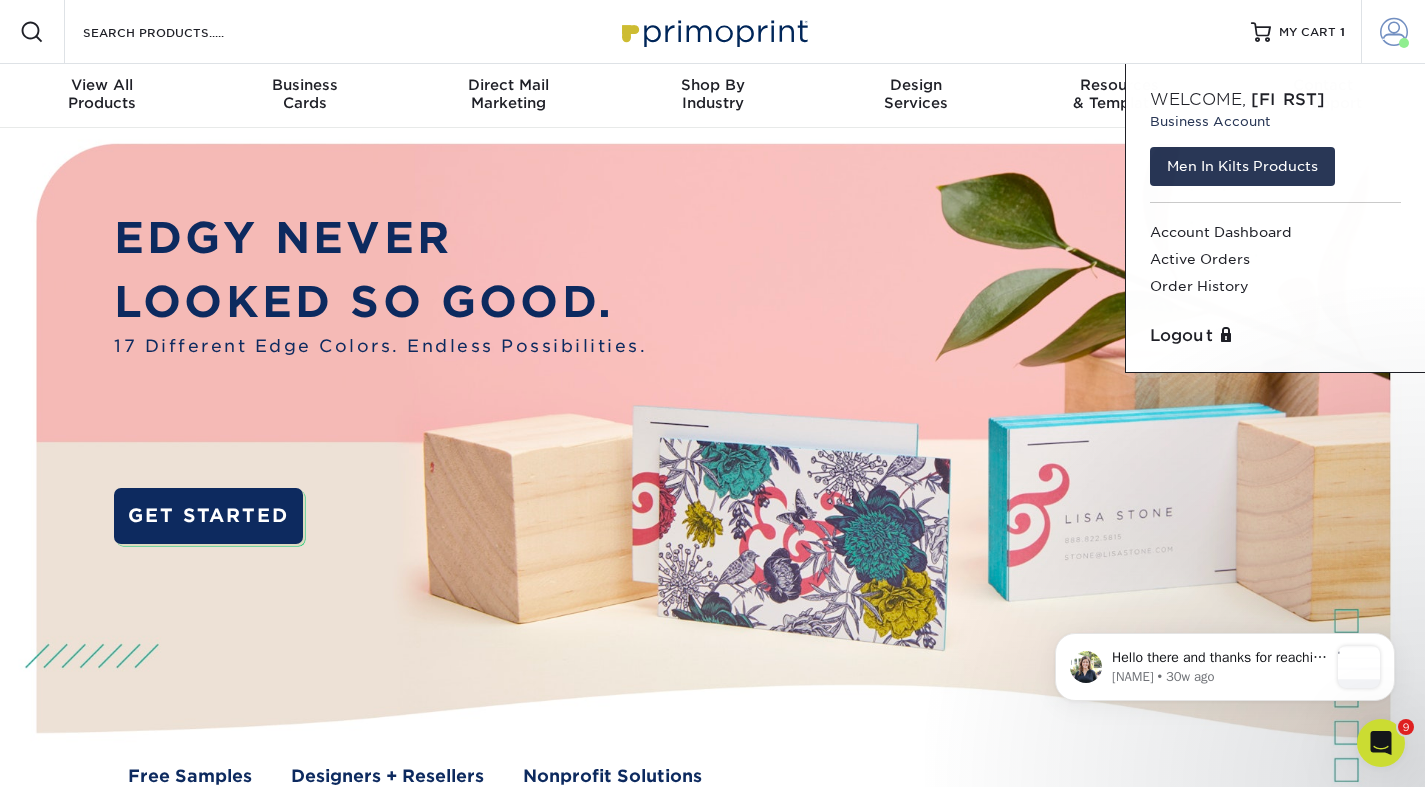 scroll, scrollTop: 0, scrollLeft: 0, axis: both 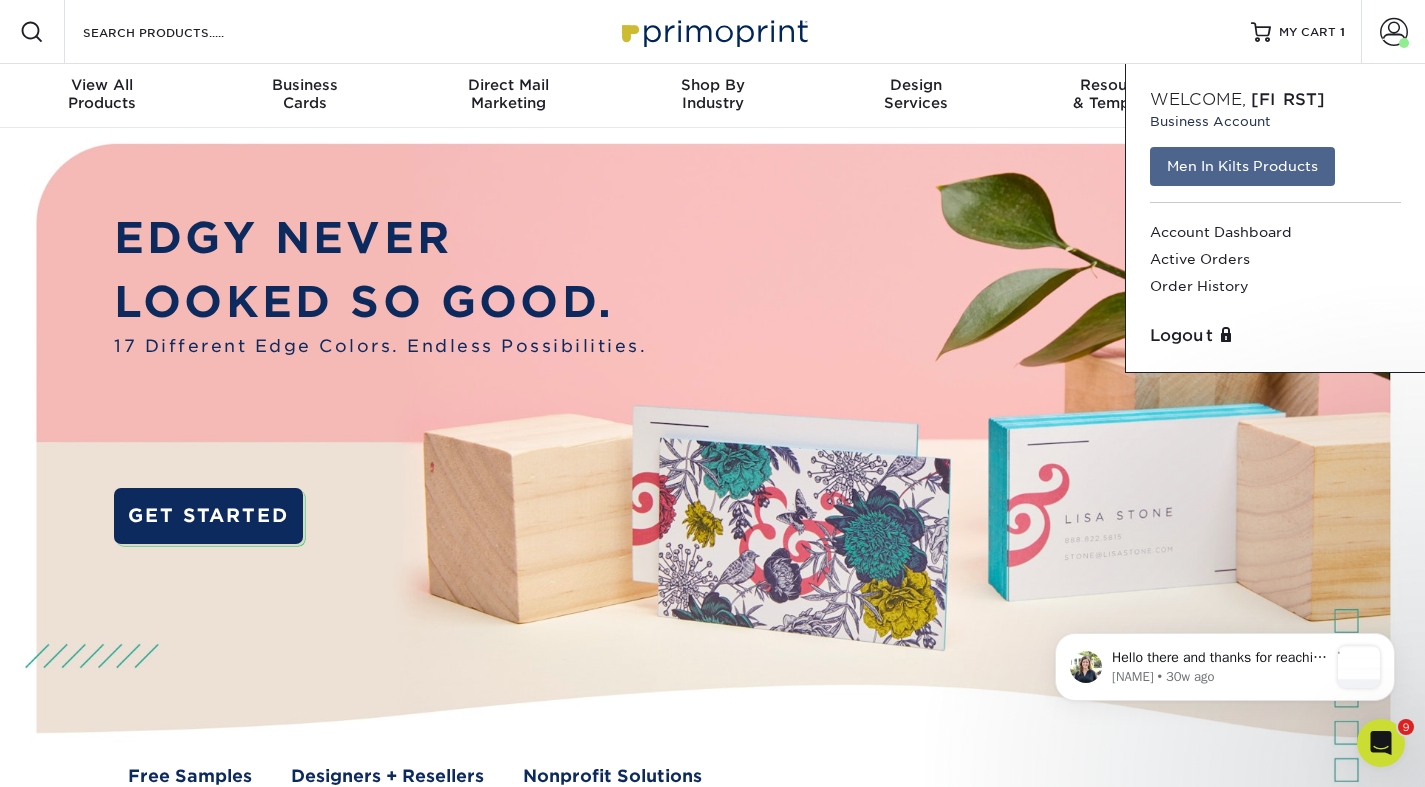 click on "Men In Kilts Products" at bounding box center [1242, 166] 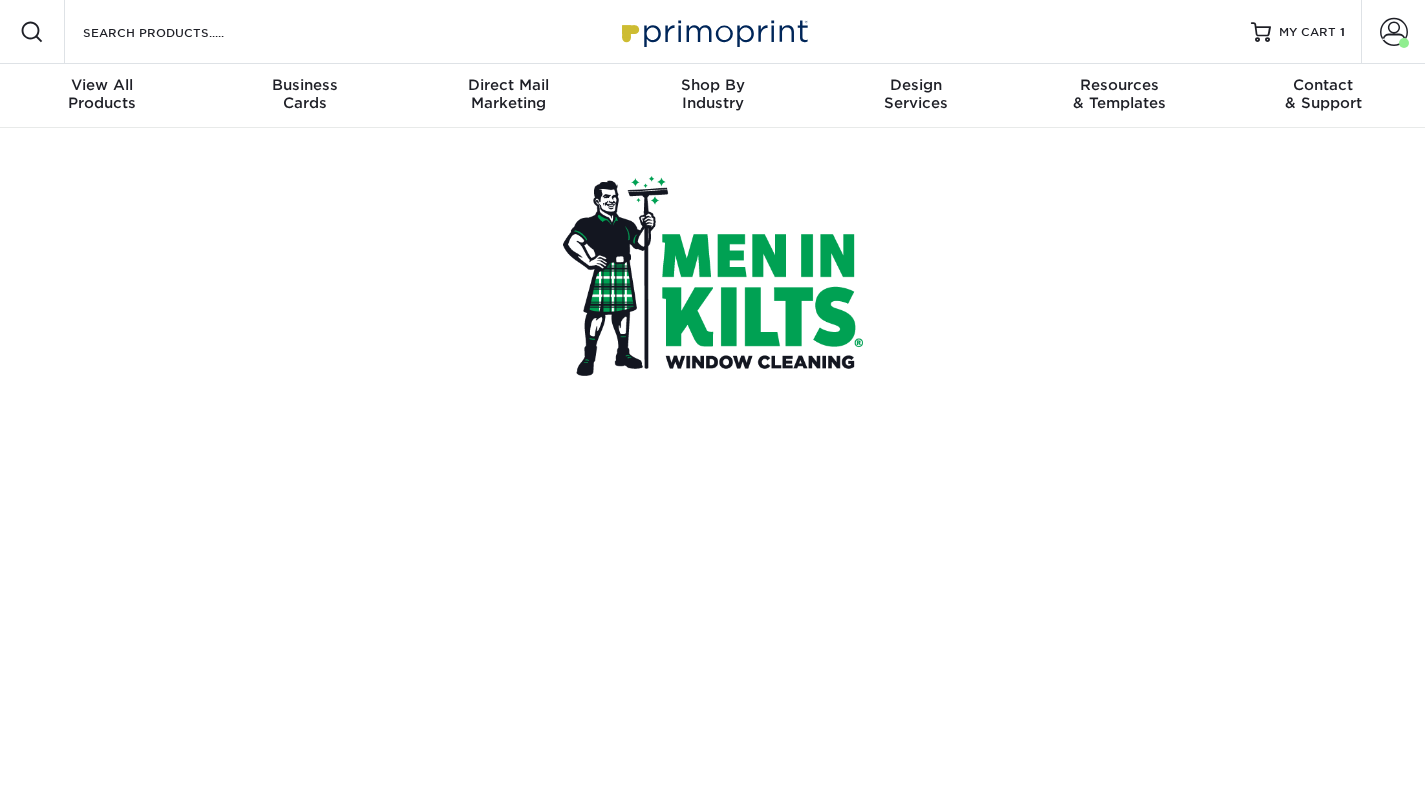 scroll, scrollTop: 0, scrollLeft: 0, axis: both 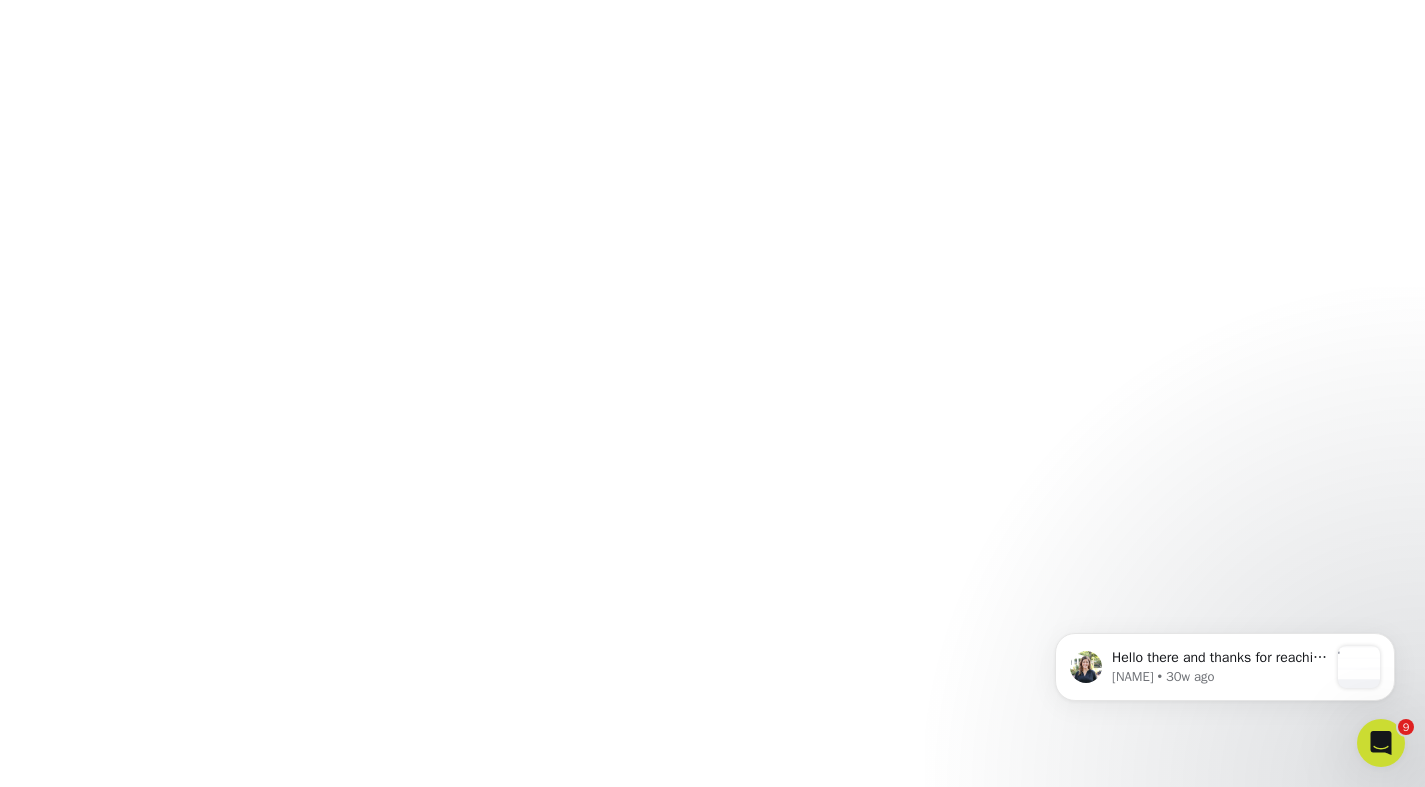 click on "Irene • 30w ago" at bounding box center [1220, 677] 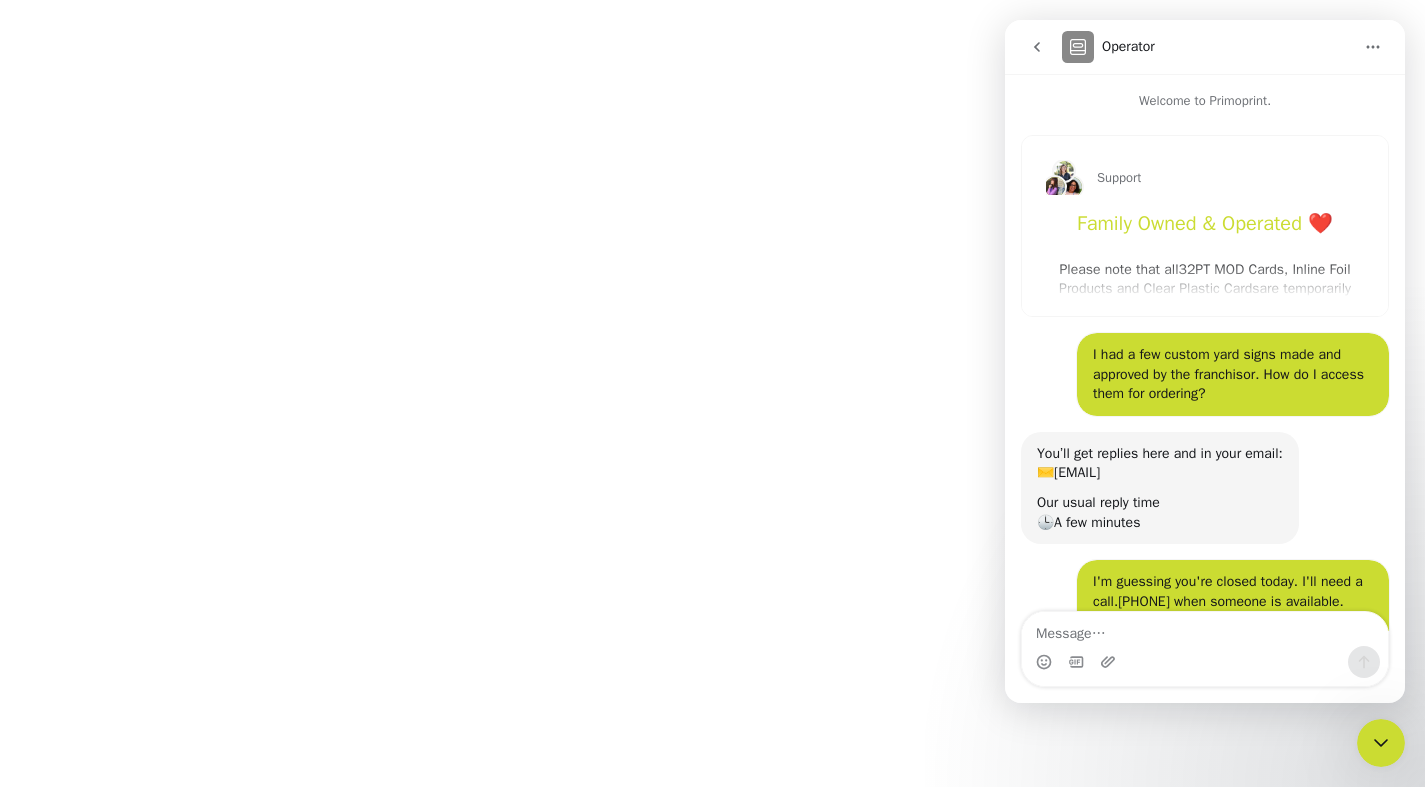 scroll, scrollTop: 673, scrollLeft: 0, axis: vertical 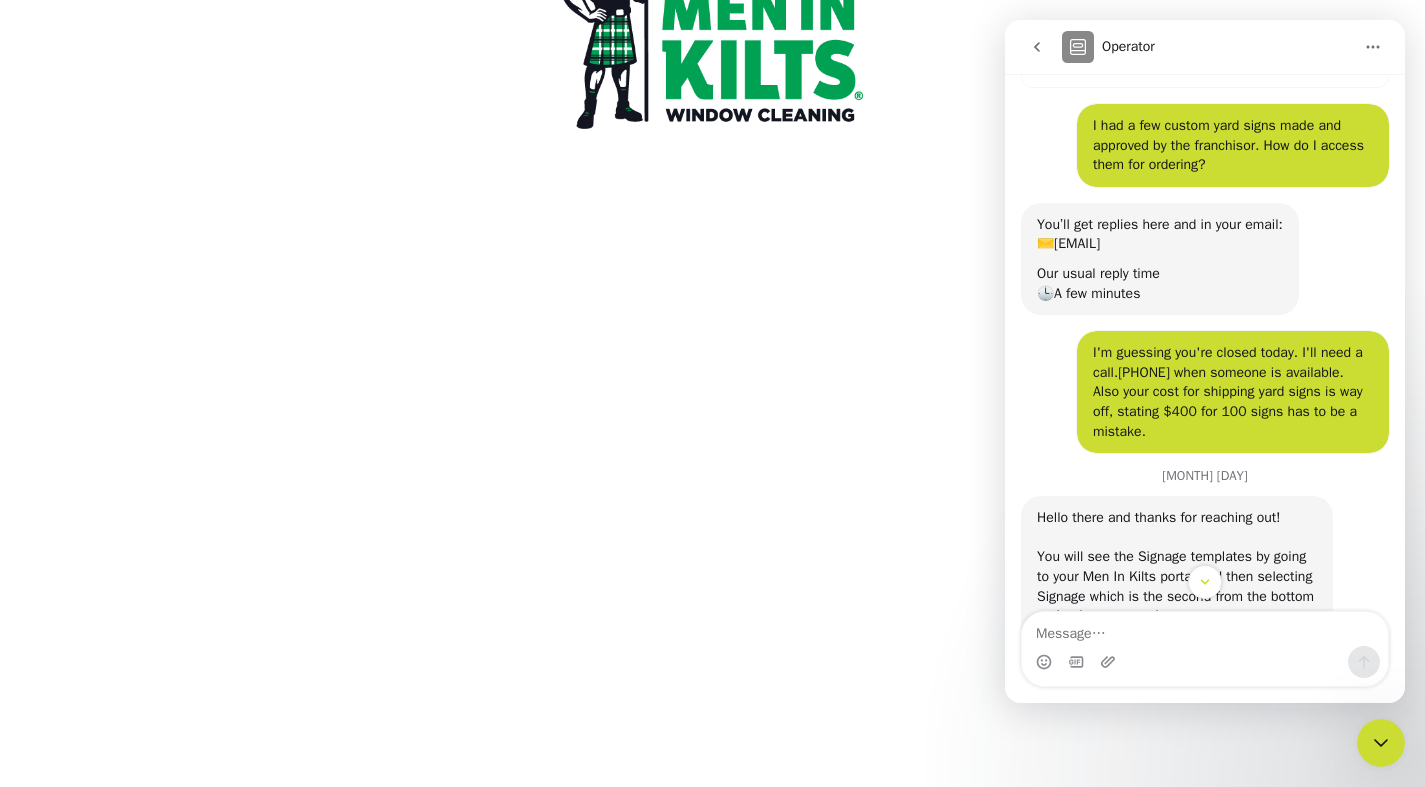 click at bounding box center [1373, 47] 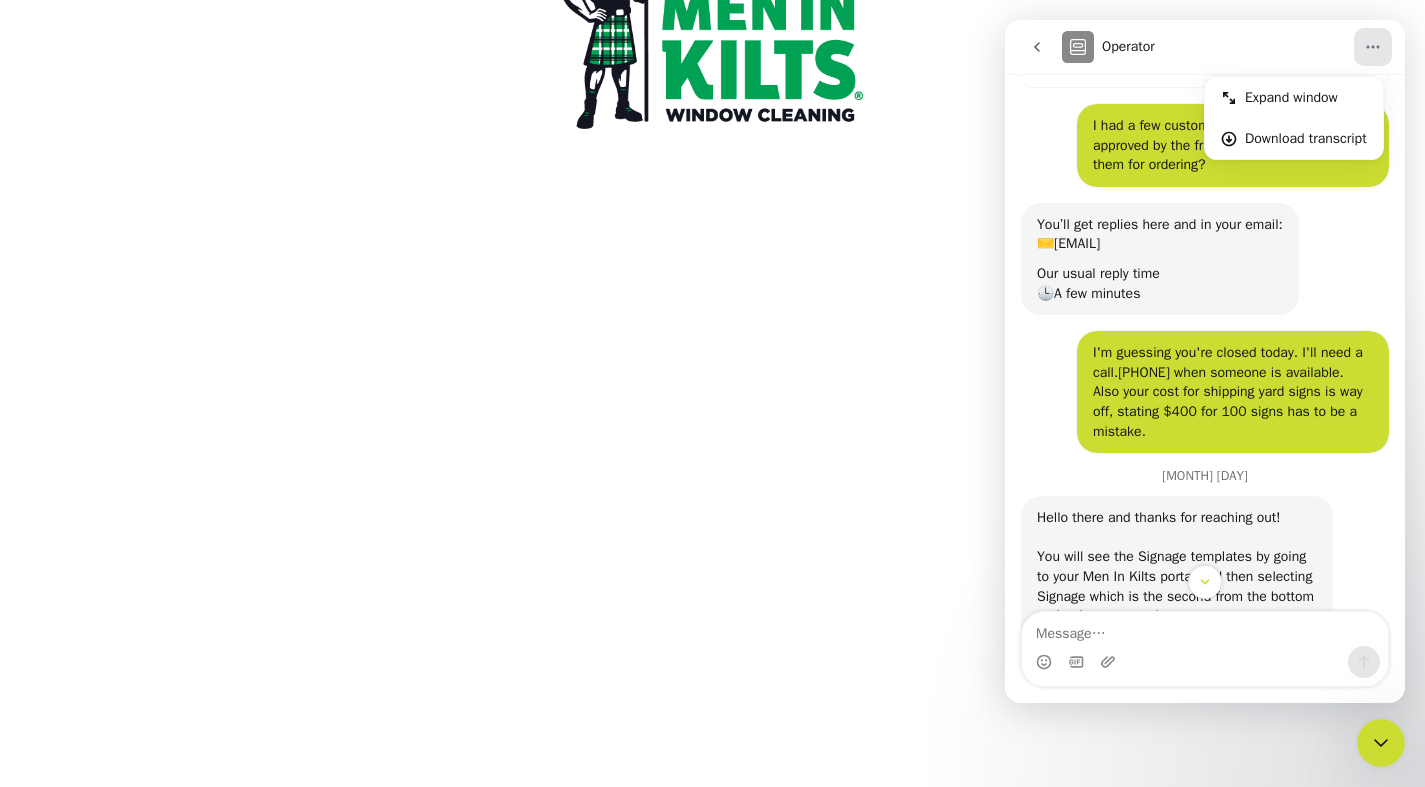 click 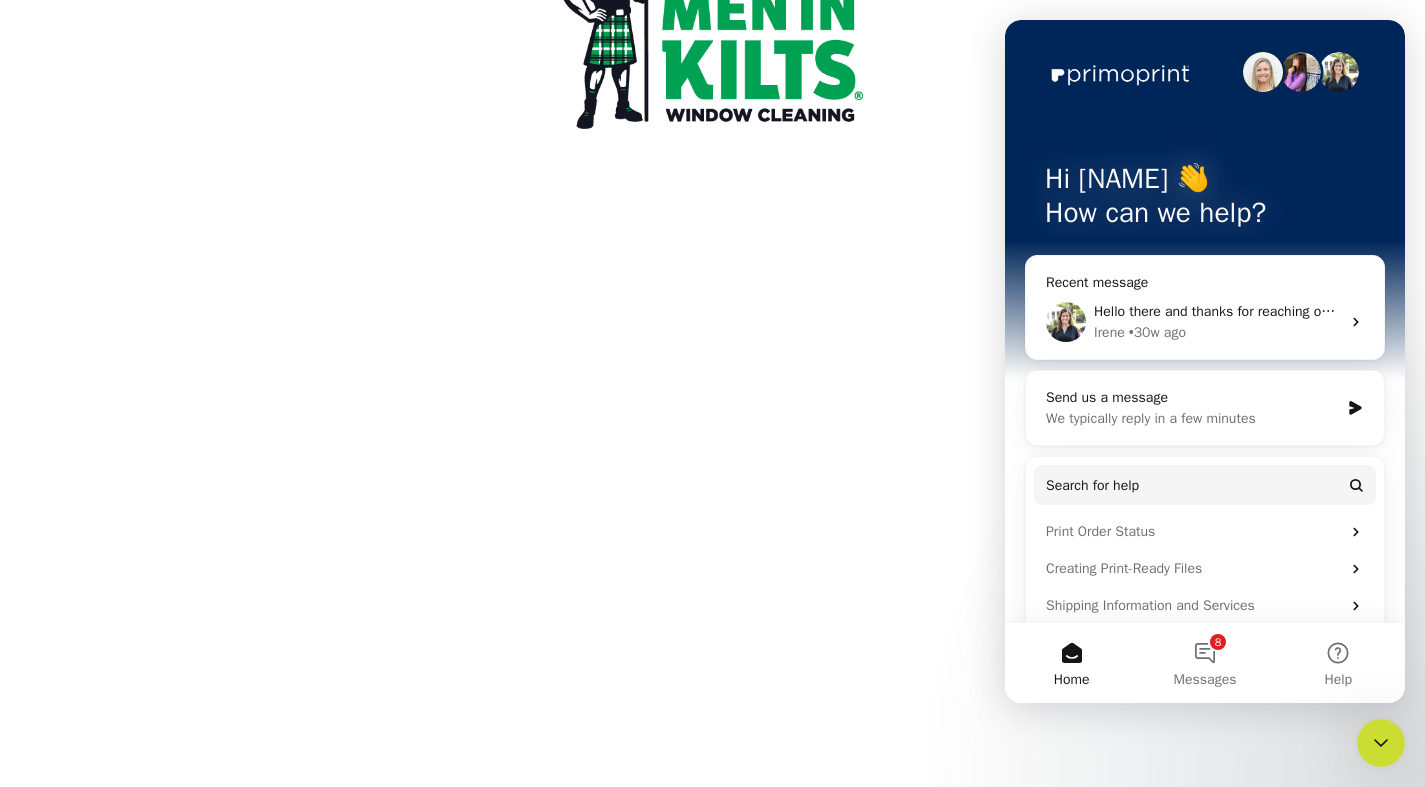 scroll, scrollTop: 0, scrollLeft: 0, axis: both 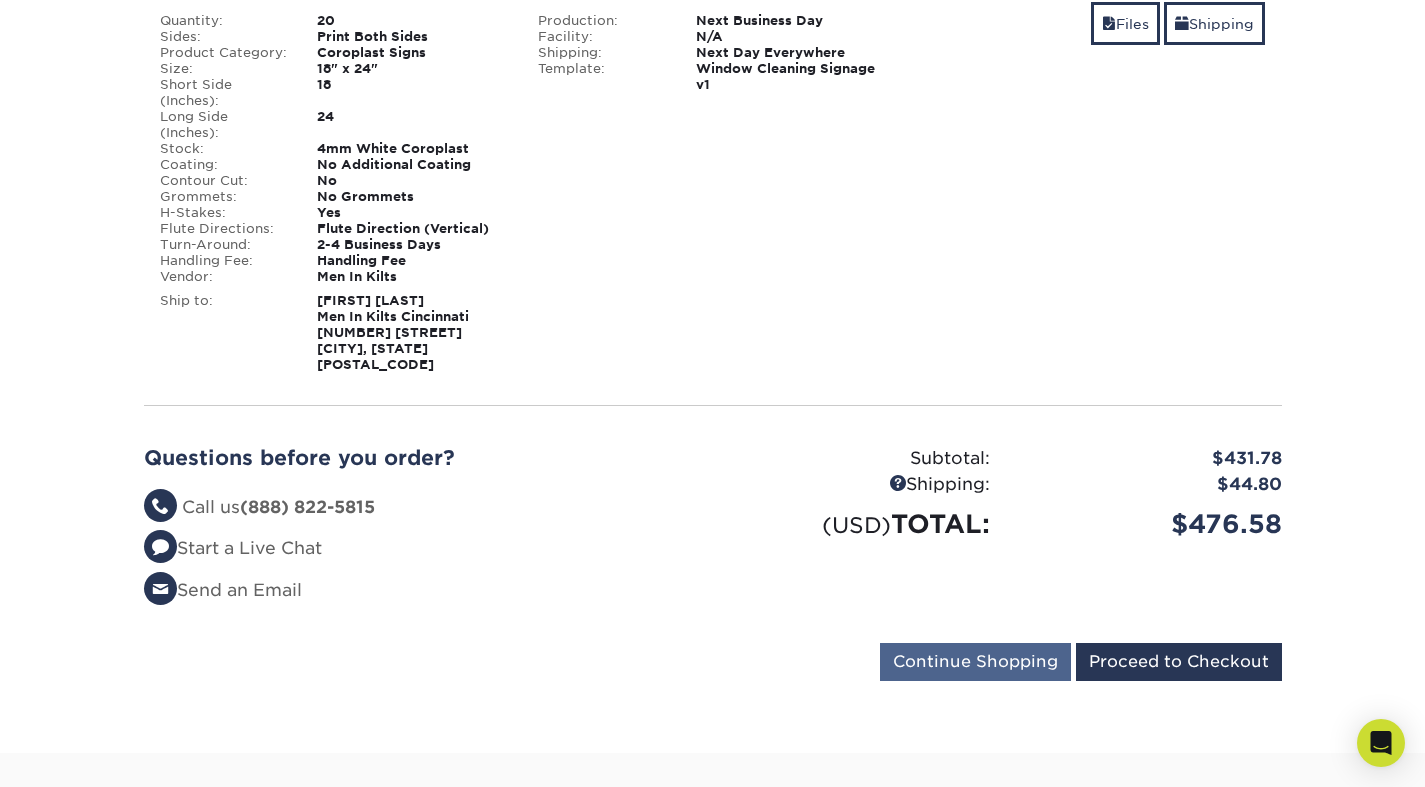 click on "Continue Shopping" at bounding box center [975, 662] 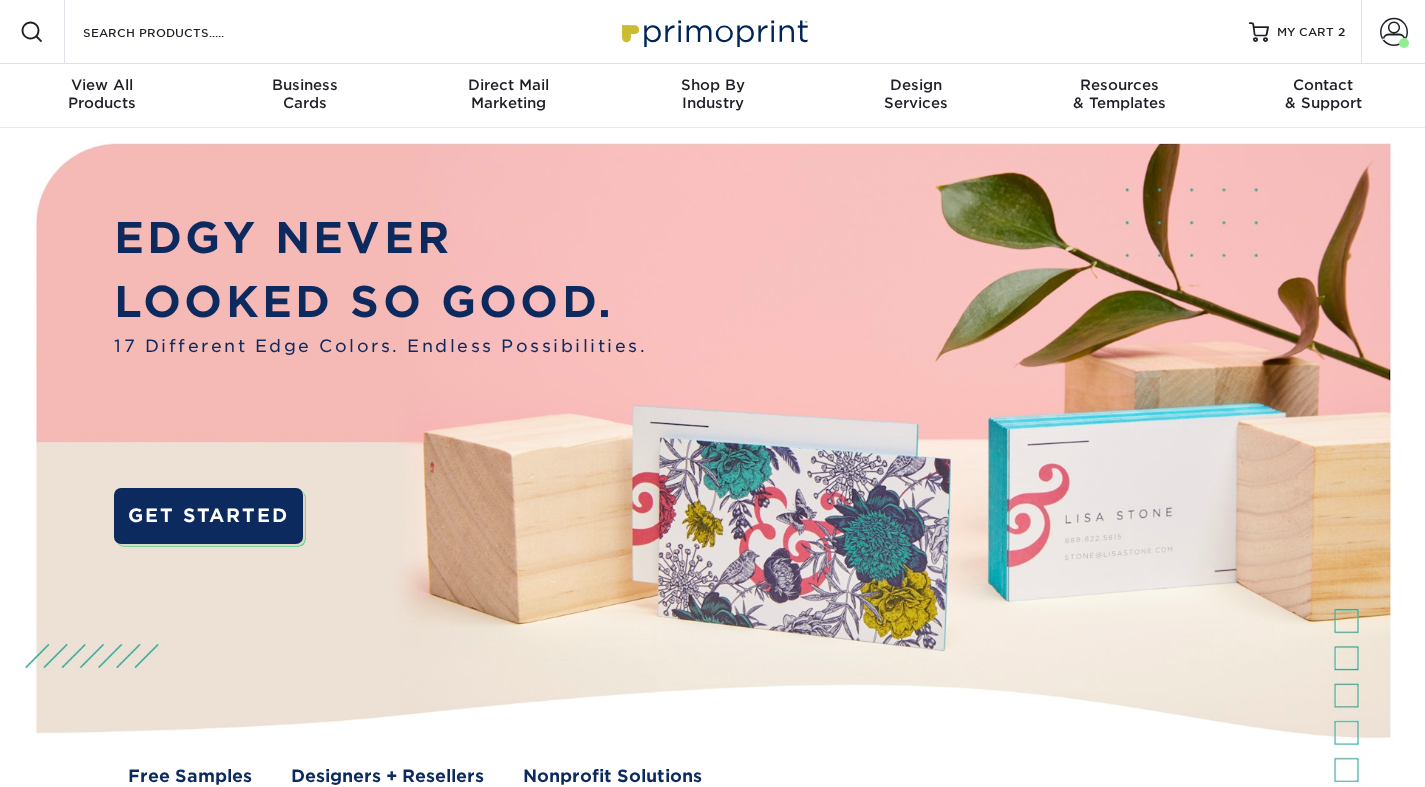 scroll, scrollTop: 0, scrollLeft: 0, axis: both 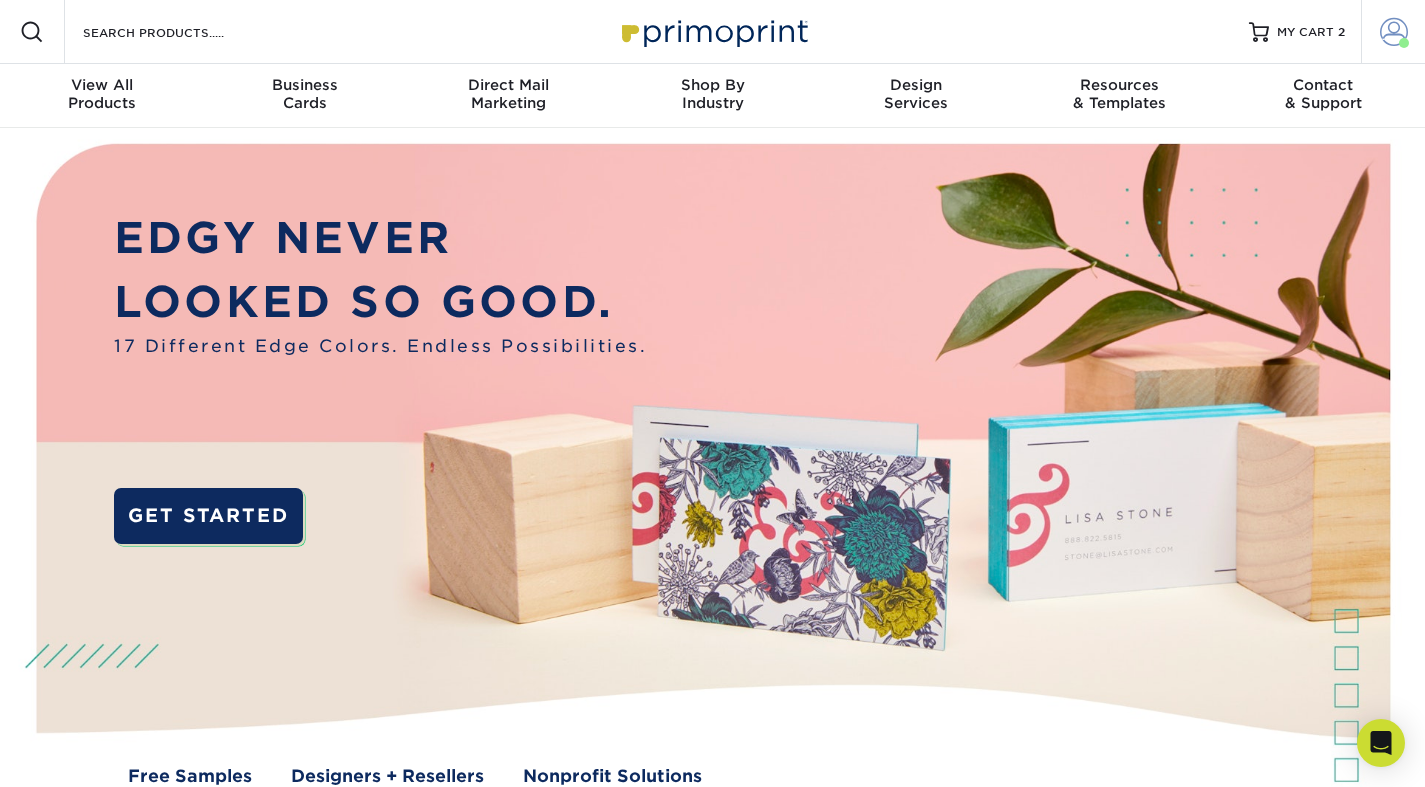 click at bounding box center (1394, 32) 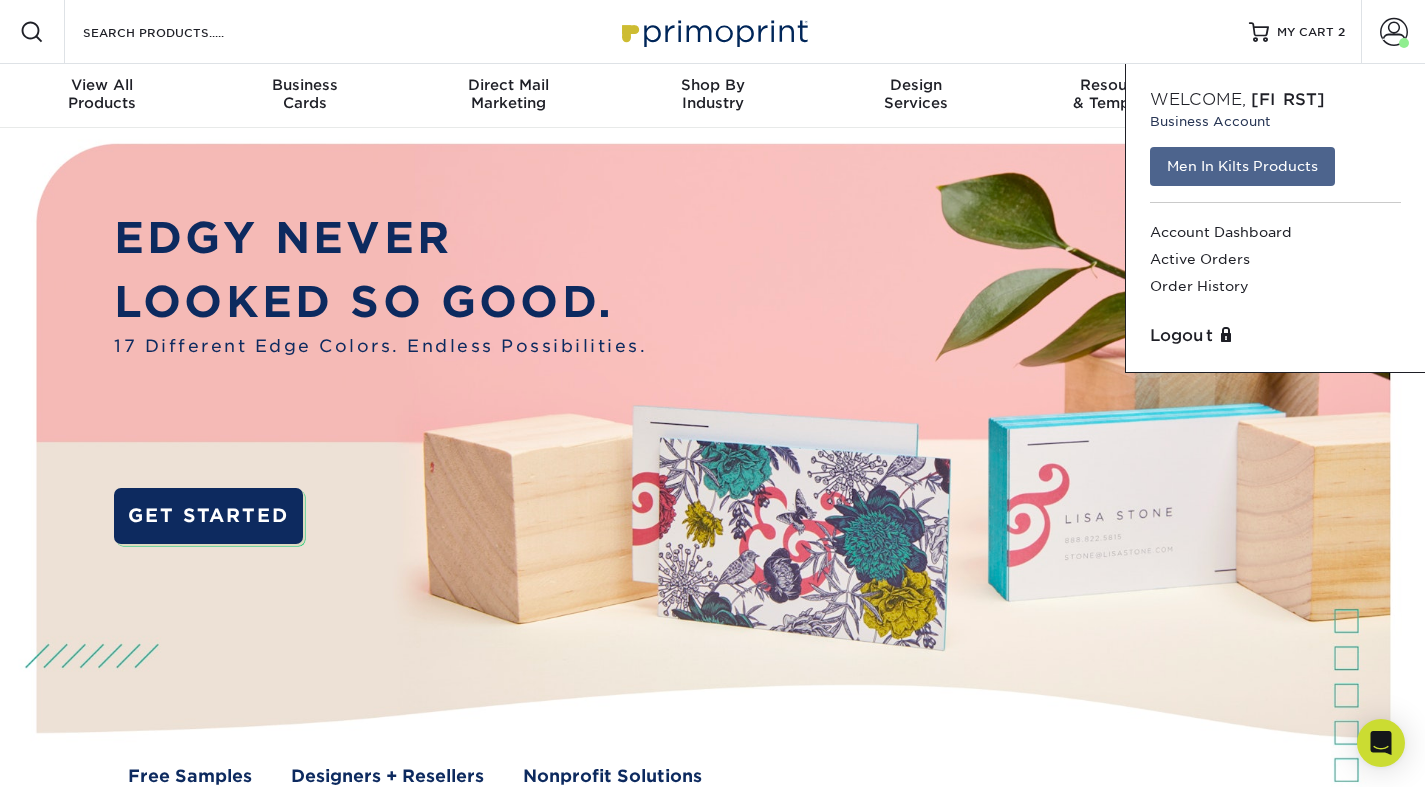 click on "Men In Kilts Products" at bounding box center [1242, 166] 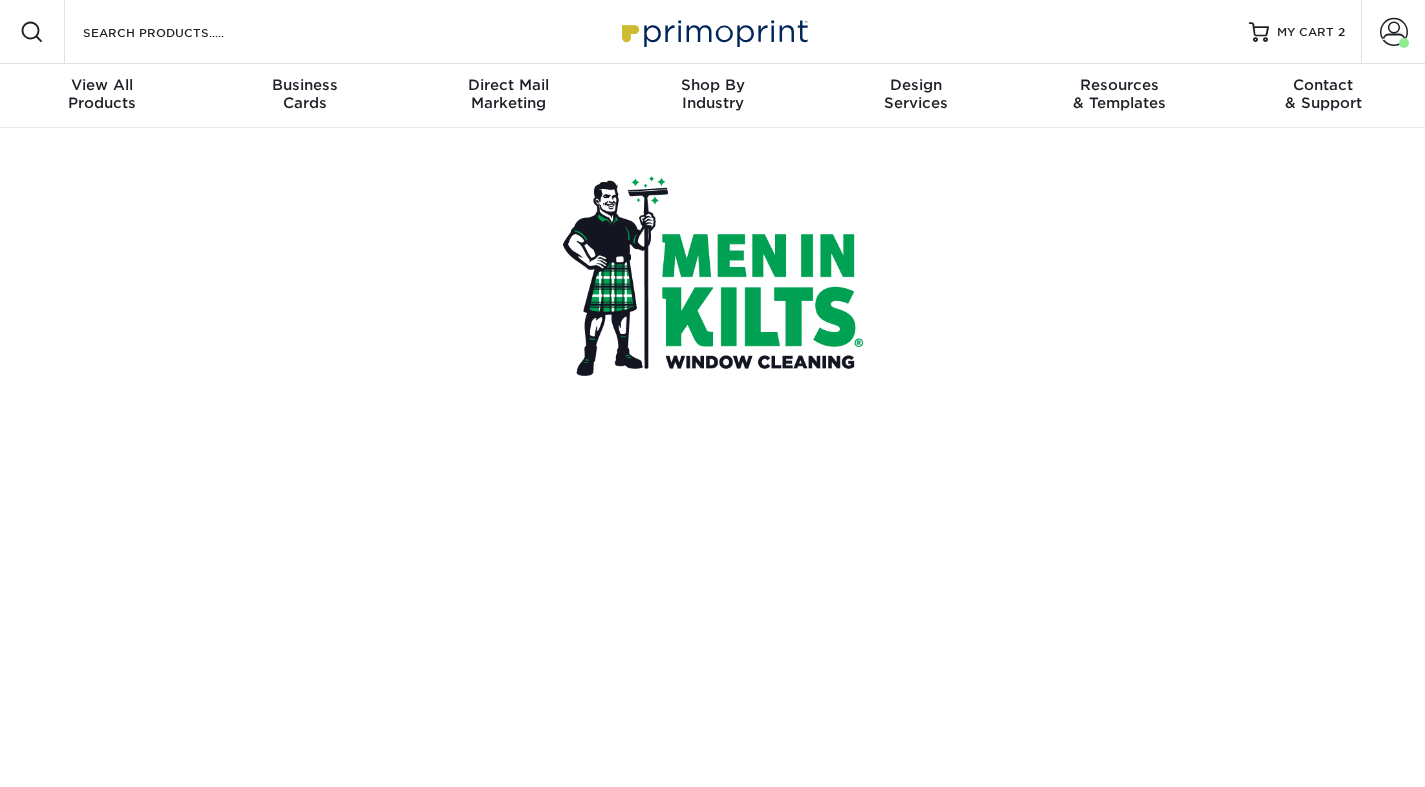 scroll, scrollTop: 0, scrollLeft: 0, axis: both 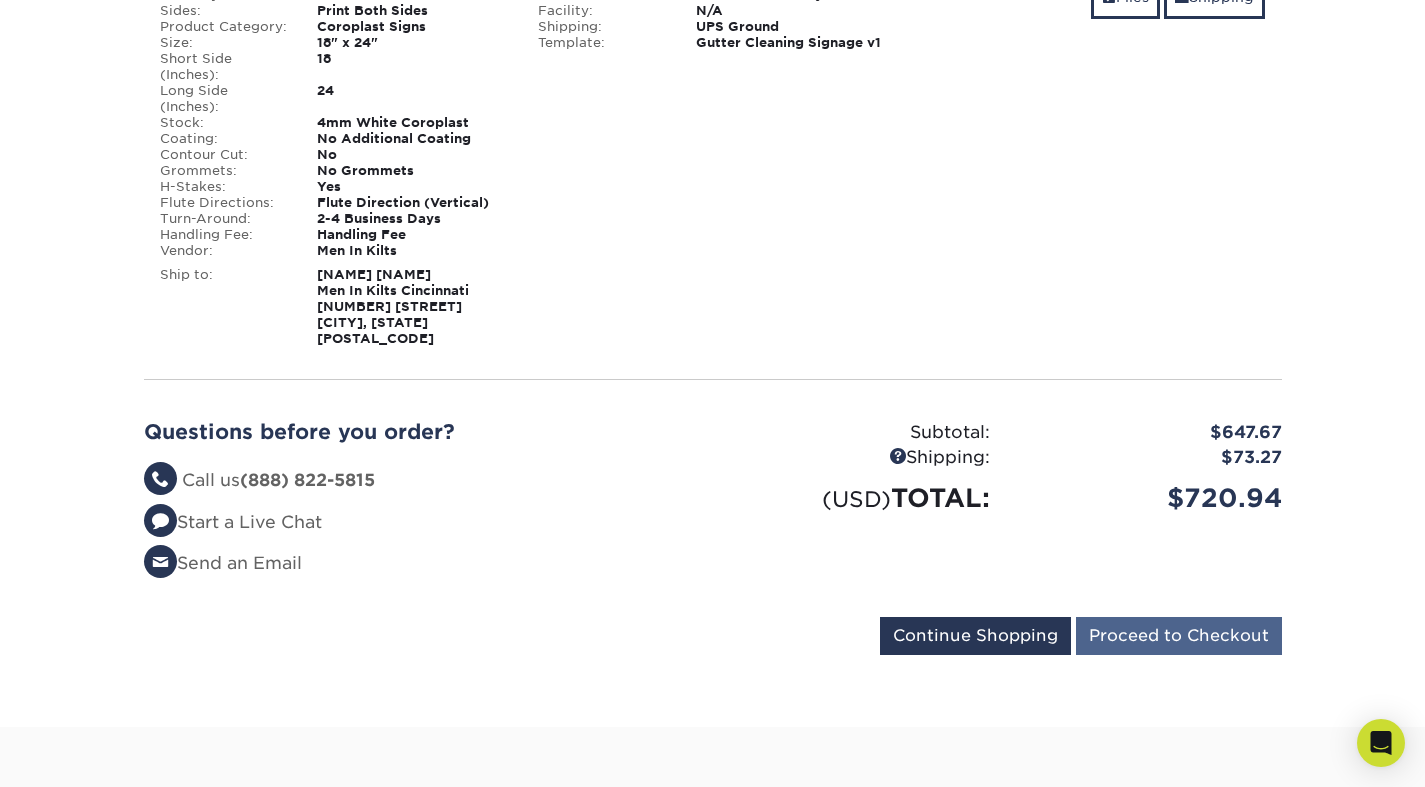click on "Proceed to Checkout" at bounding box center (1179, 636) 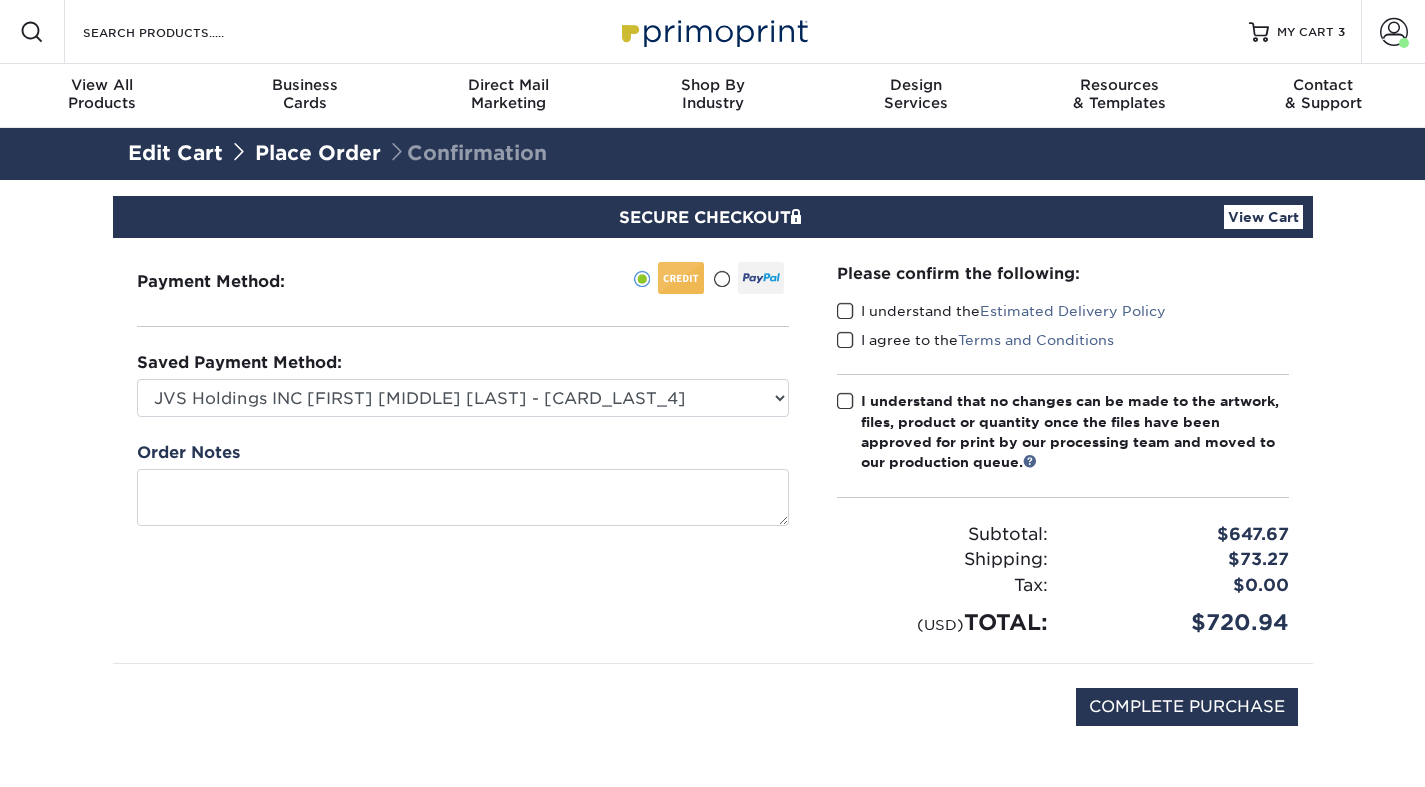 scroll, scrollTop: 0, scrollLeft: 0, axis: both 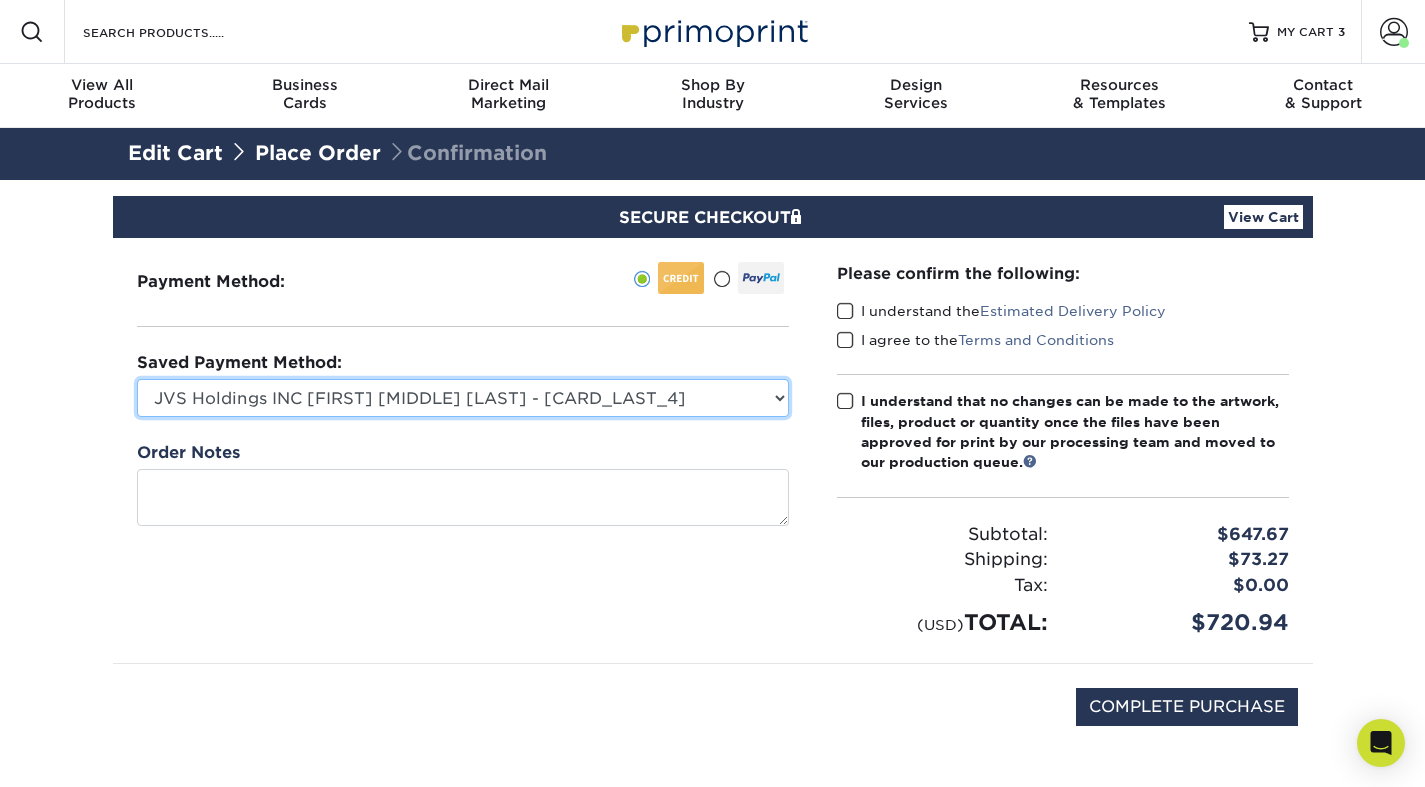 select on "67676" 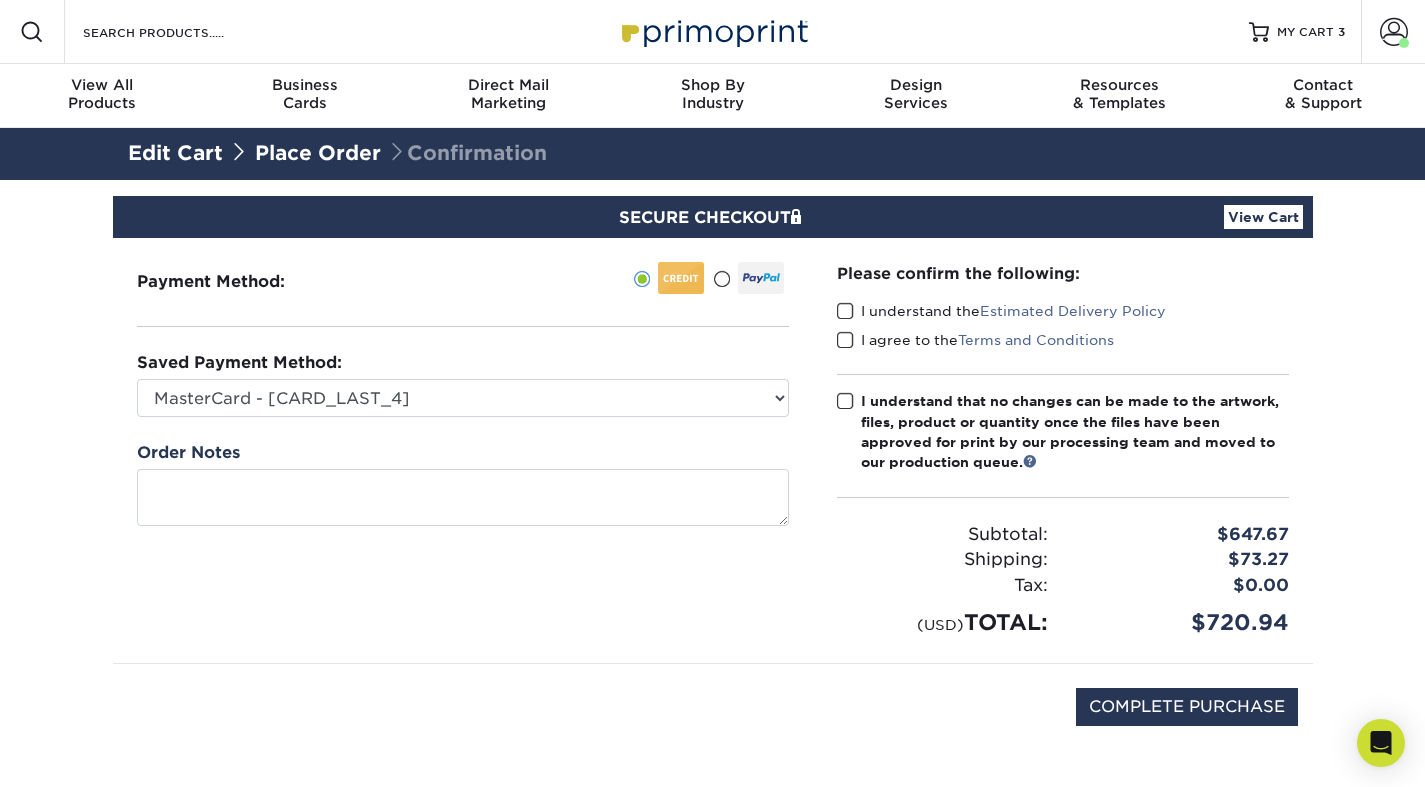 click at bounding box center (845, 311) 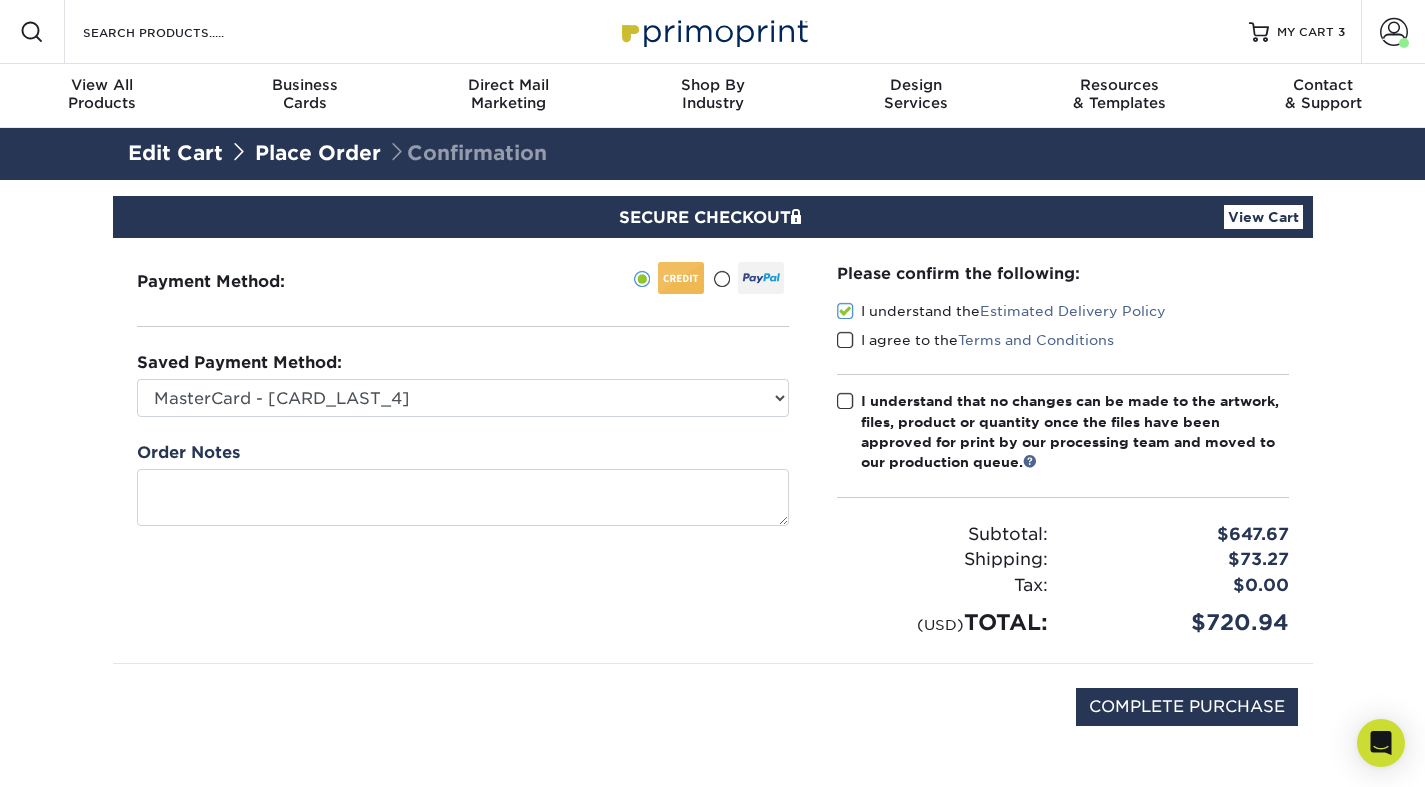 click at bounding box center [845, 340] 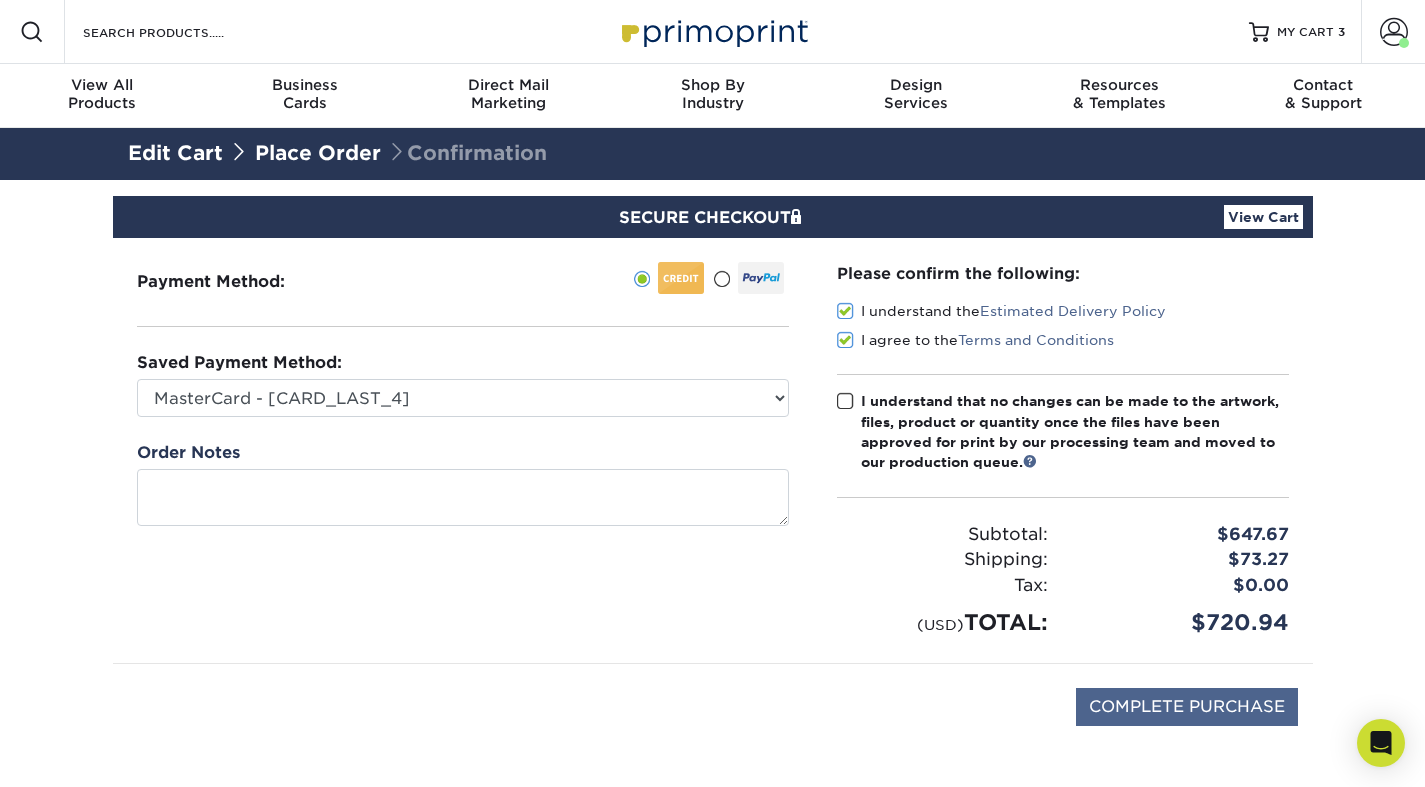 click on "COMPLETE PURCHASE" at bounding box center [1187, 707] 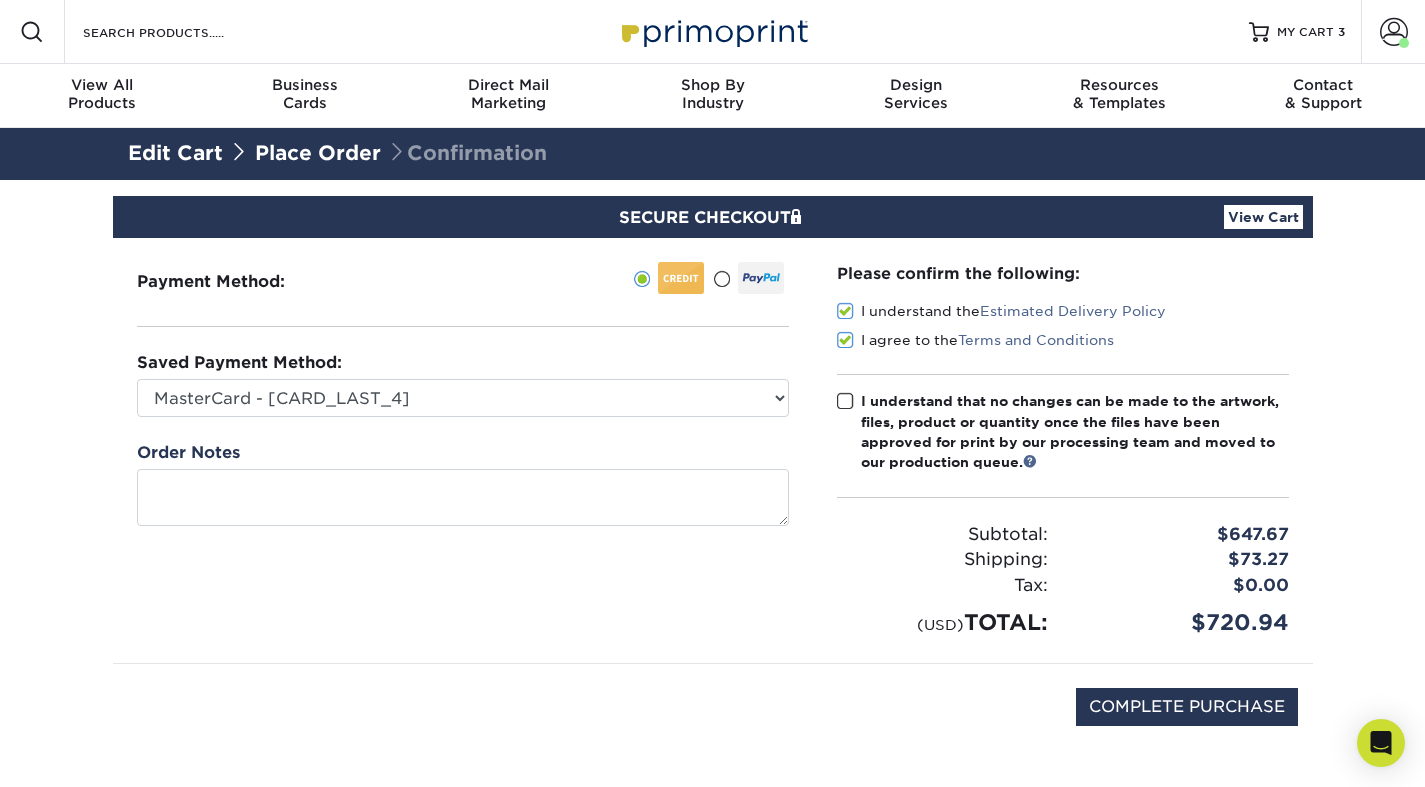 click at bounding box center [845, 401] 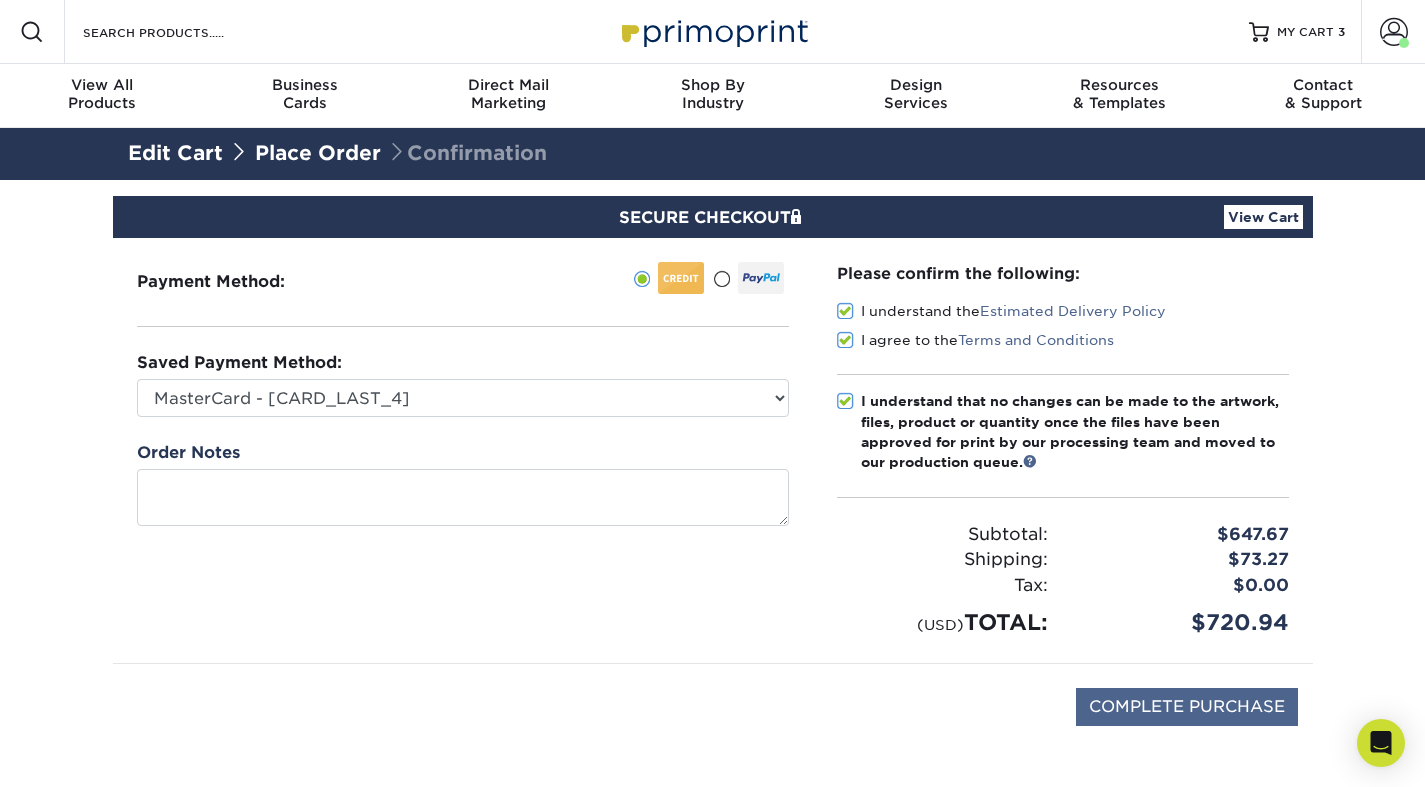 click on "COMPLETE PURCHASE" at bounding box center (1187, 707) 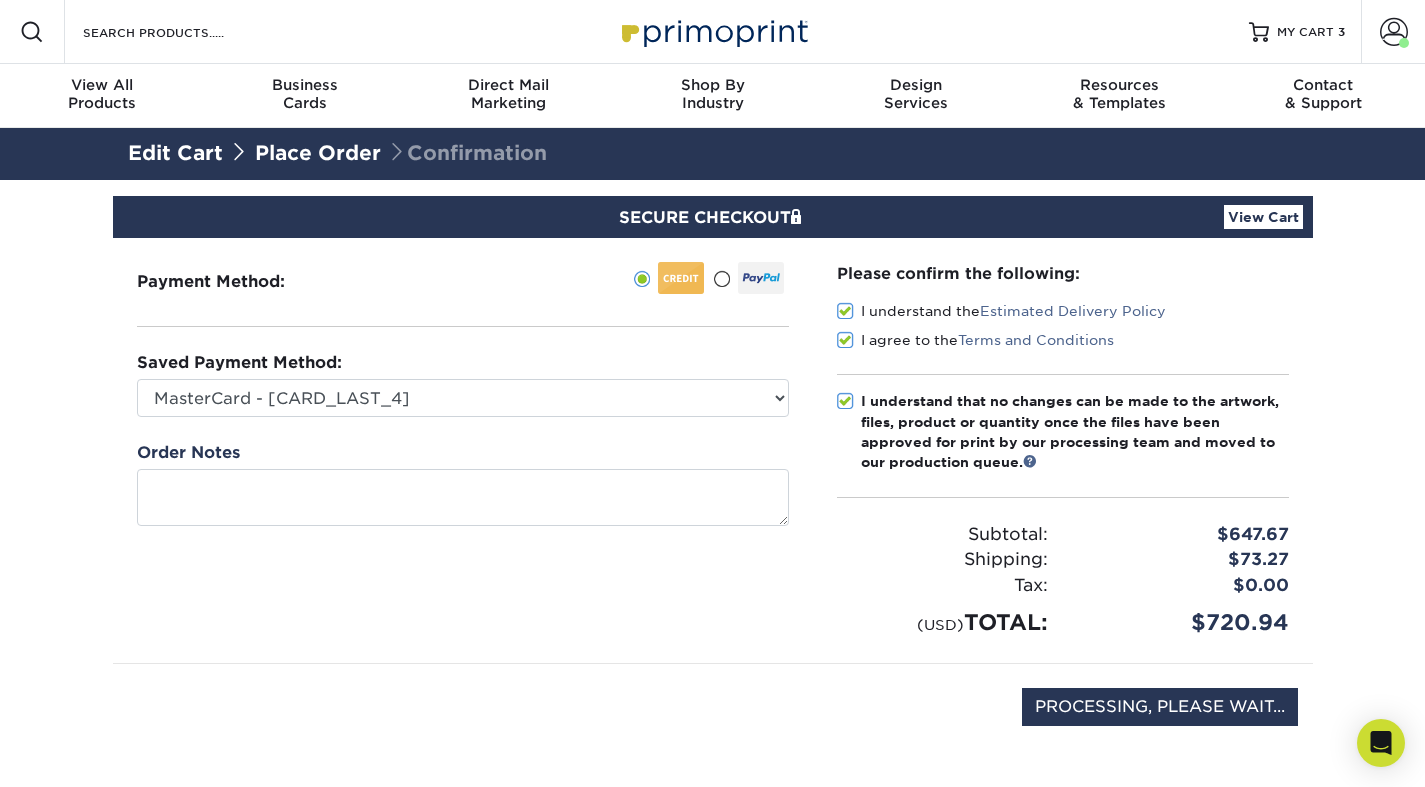 type on "COMPLETE PURCHASE" 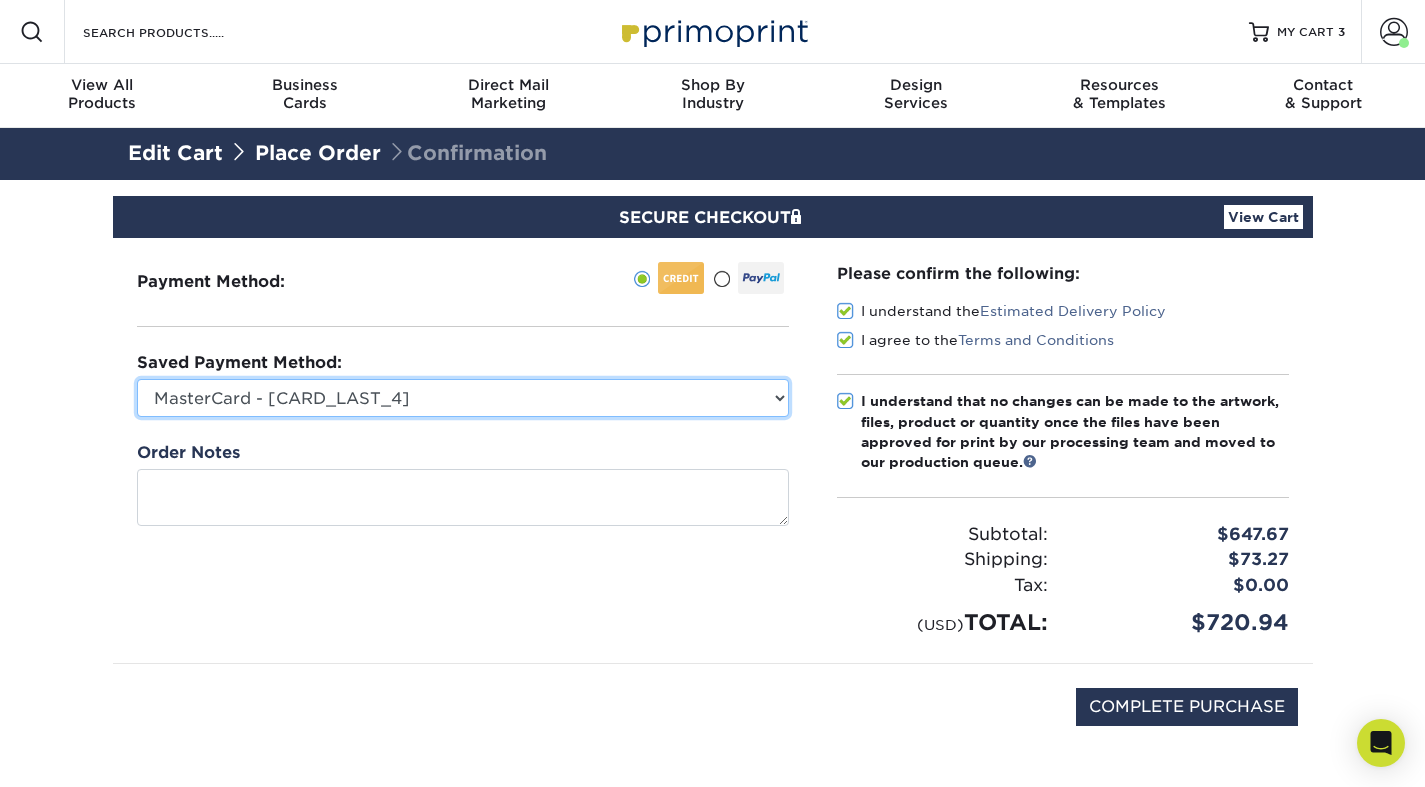 select 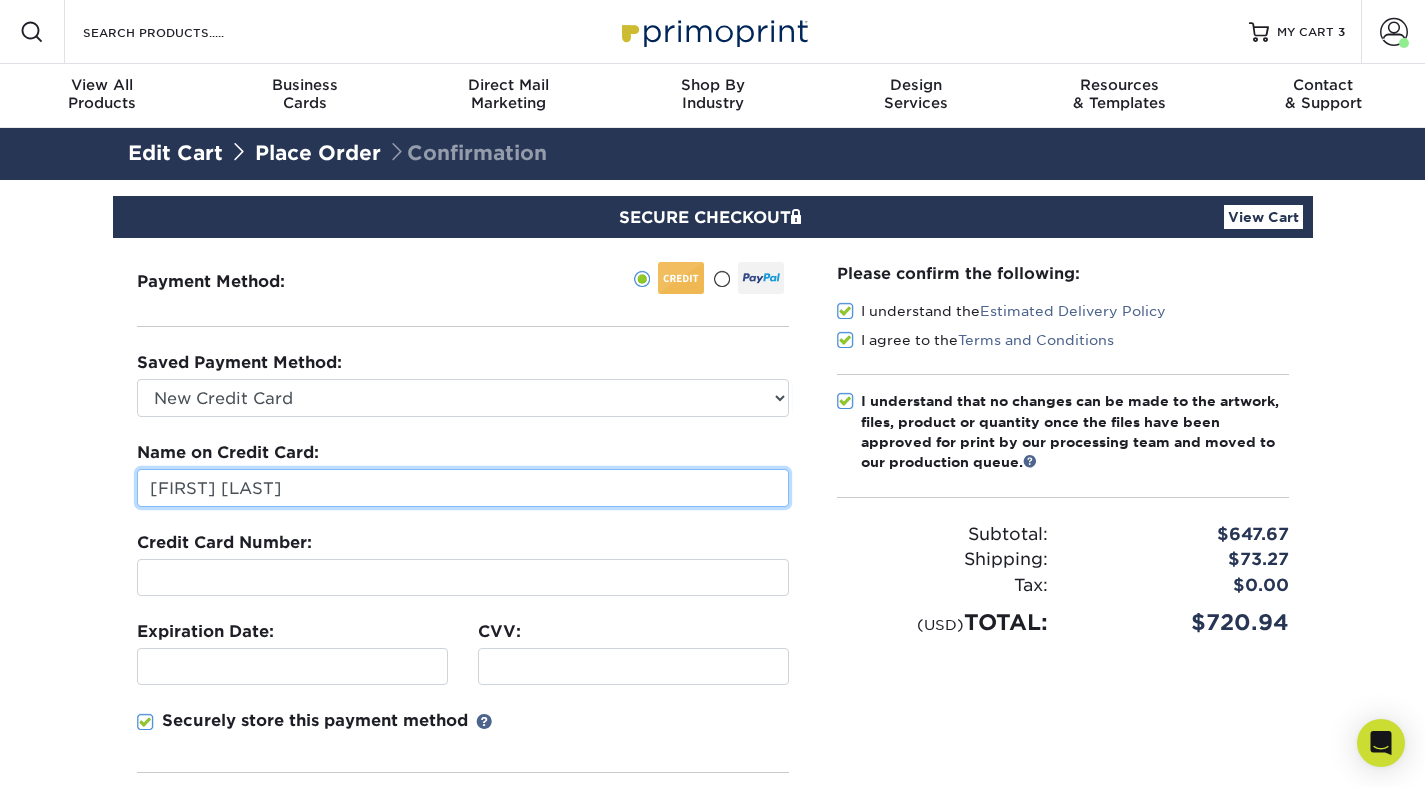 click on "[NAME] [NAME]" at bounding box center [463, 488] 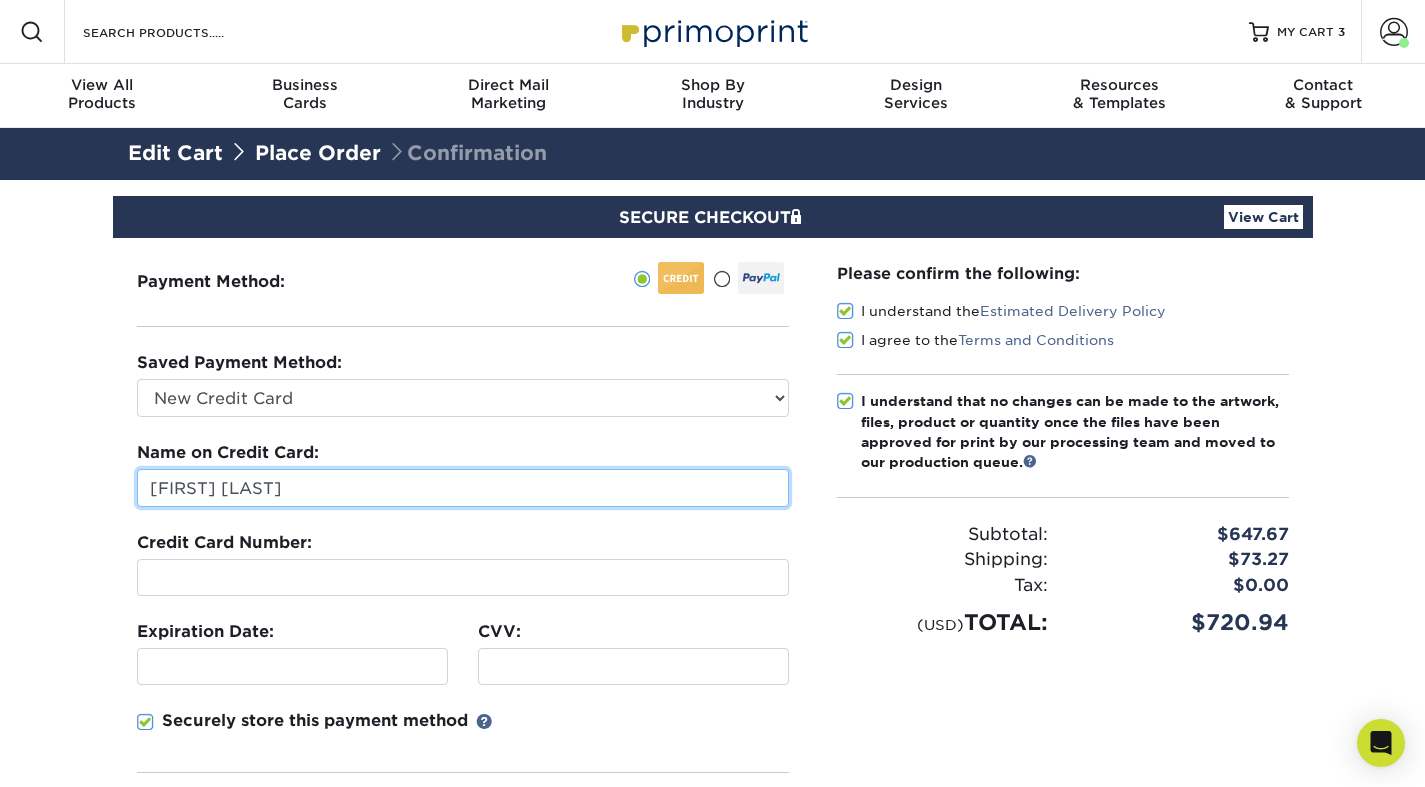 click on "[NAME] [NAME]" at bounding box center [463, 488] 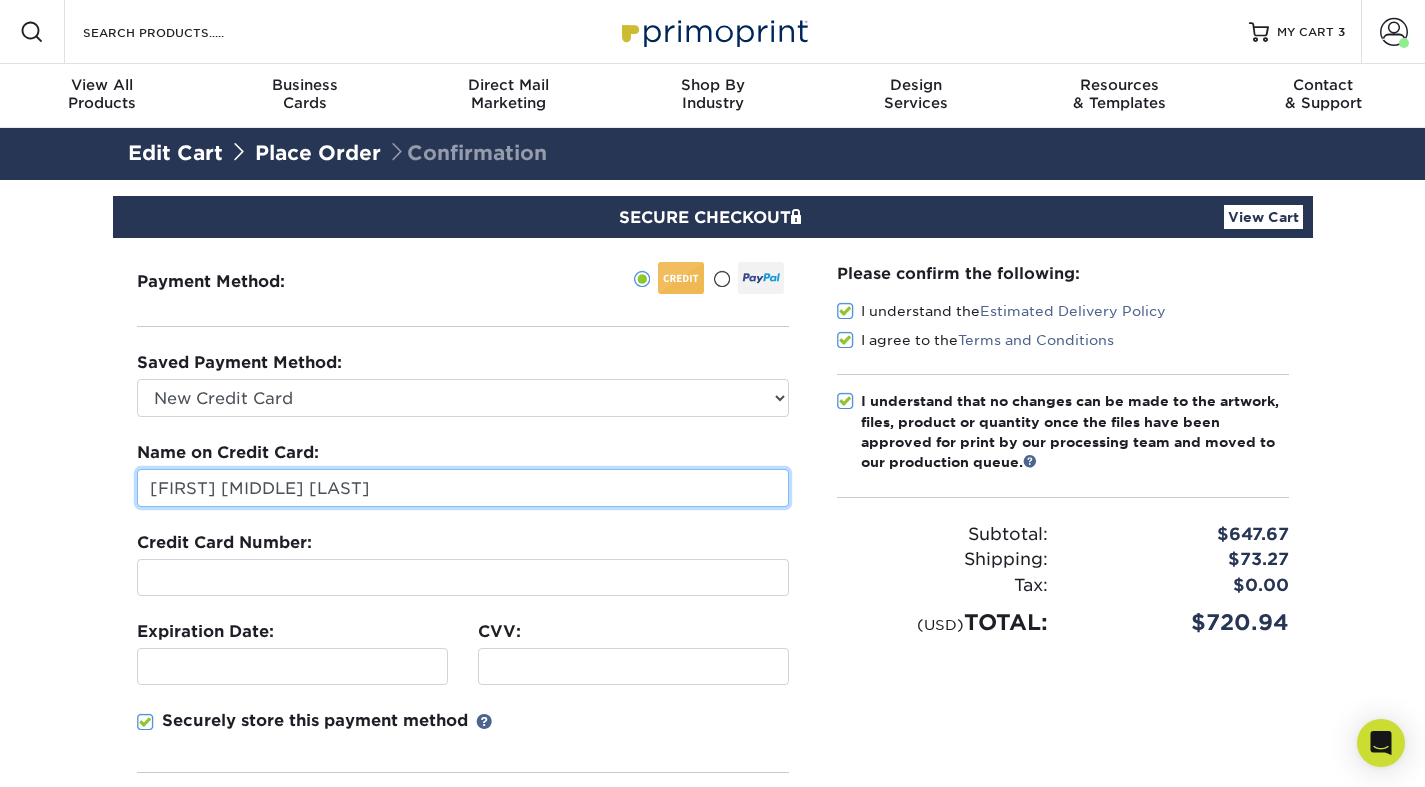 type on "James V Schooley" 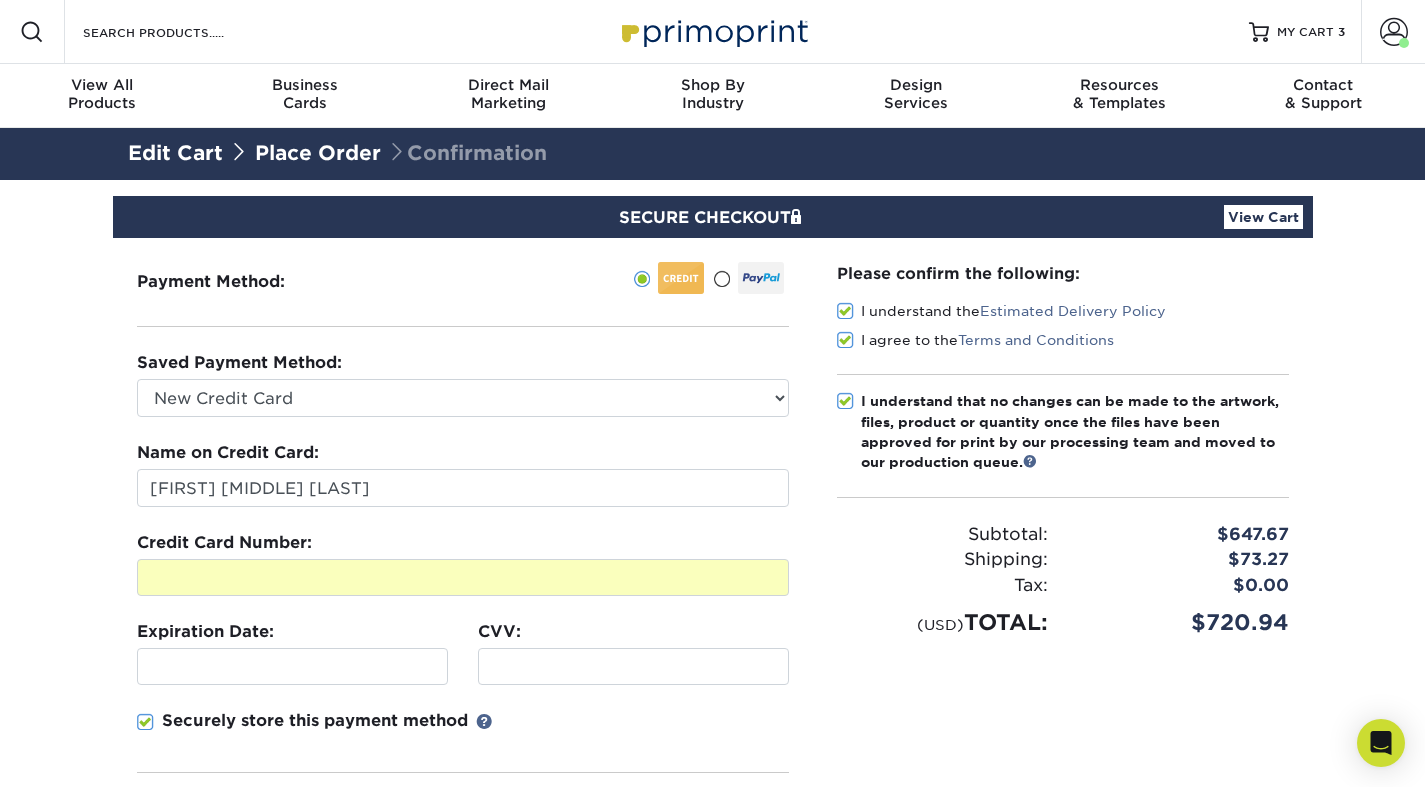 click at bounding box center [633, 666] 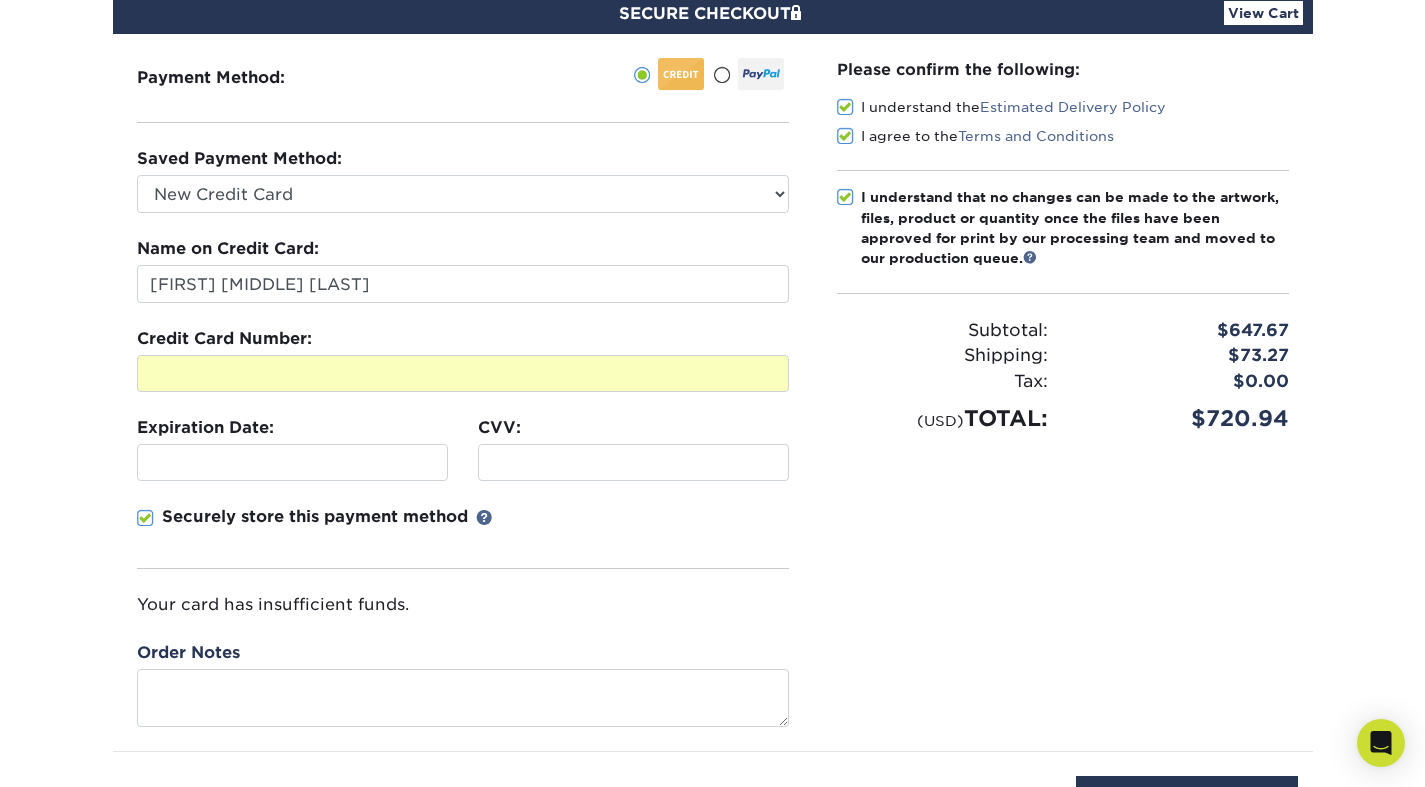 scroll, scrollTop: 294, scrollLeft: 0, axis: vertical 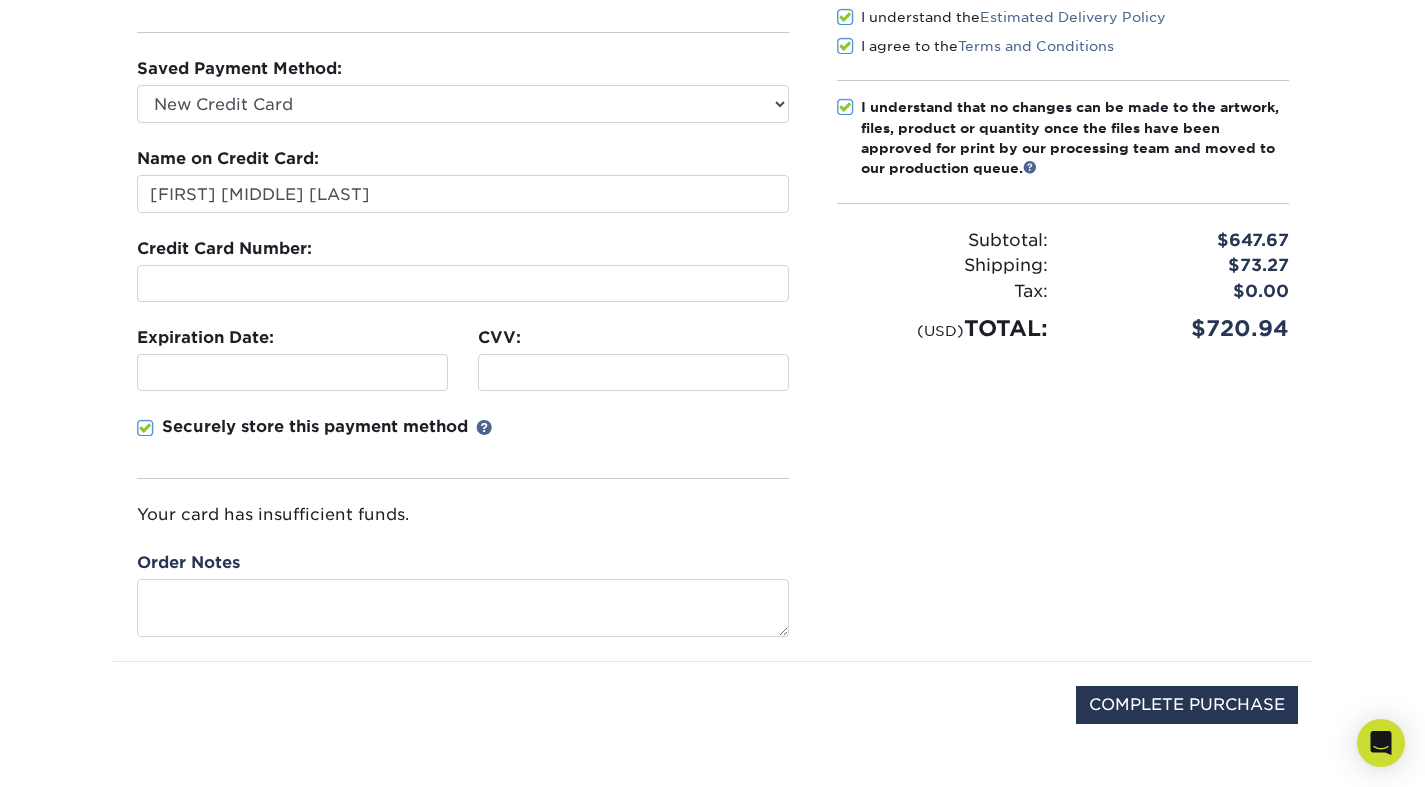 click at bounding box center (145, 428) 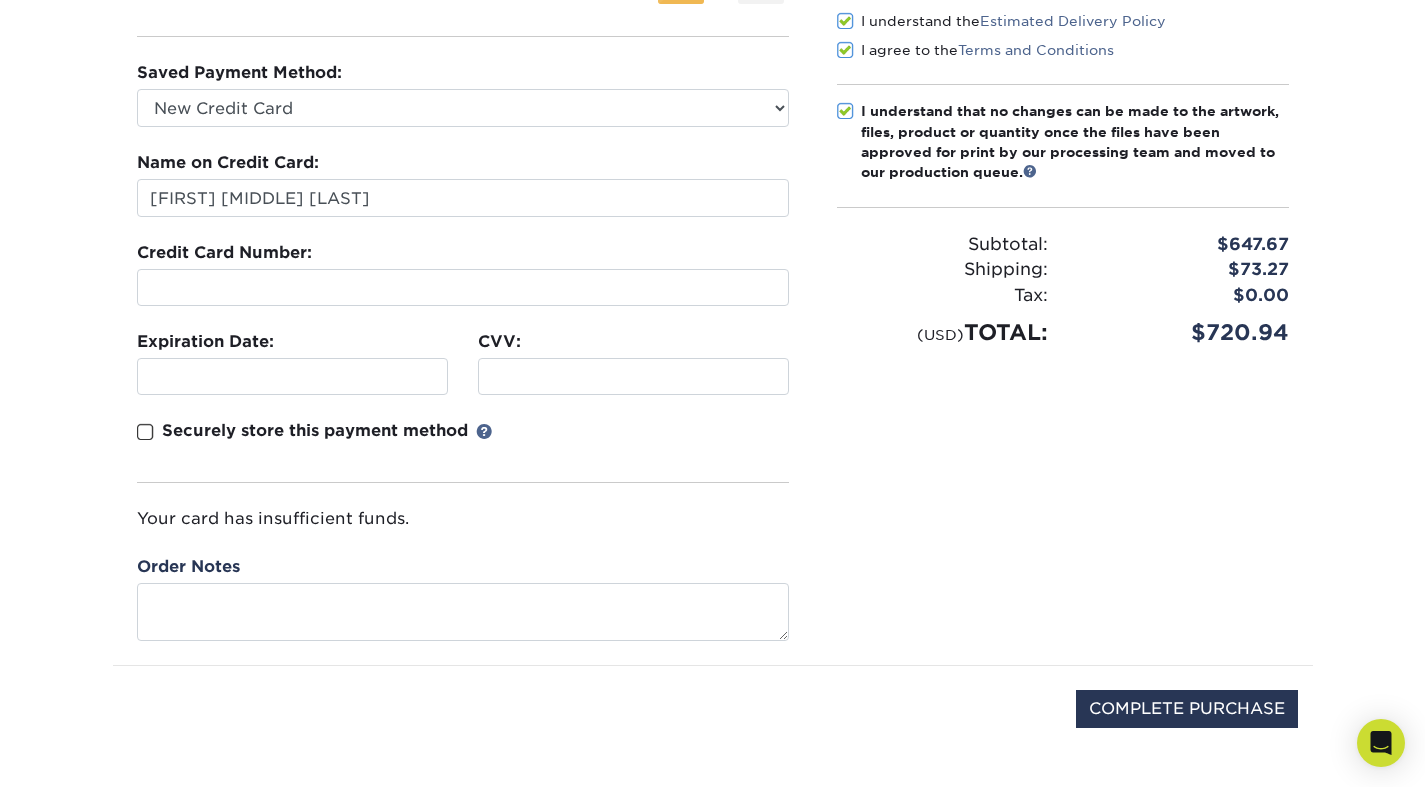 scroll, scrollTop: 286, scrollLeft: 0, axis: vertical 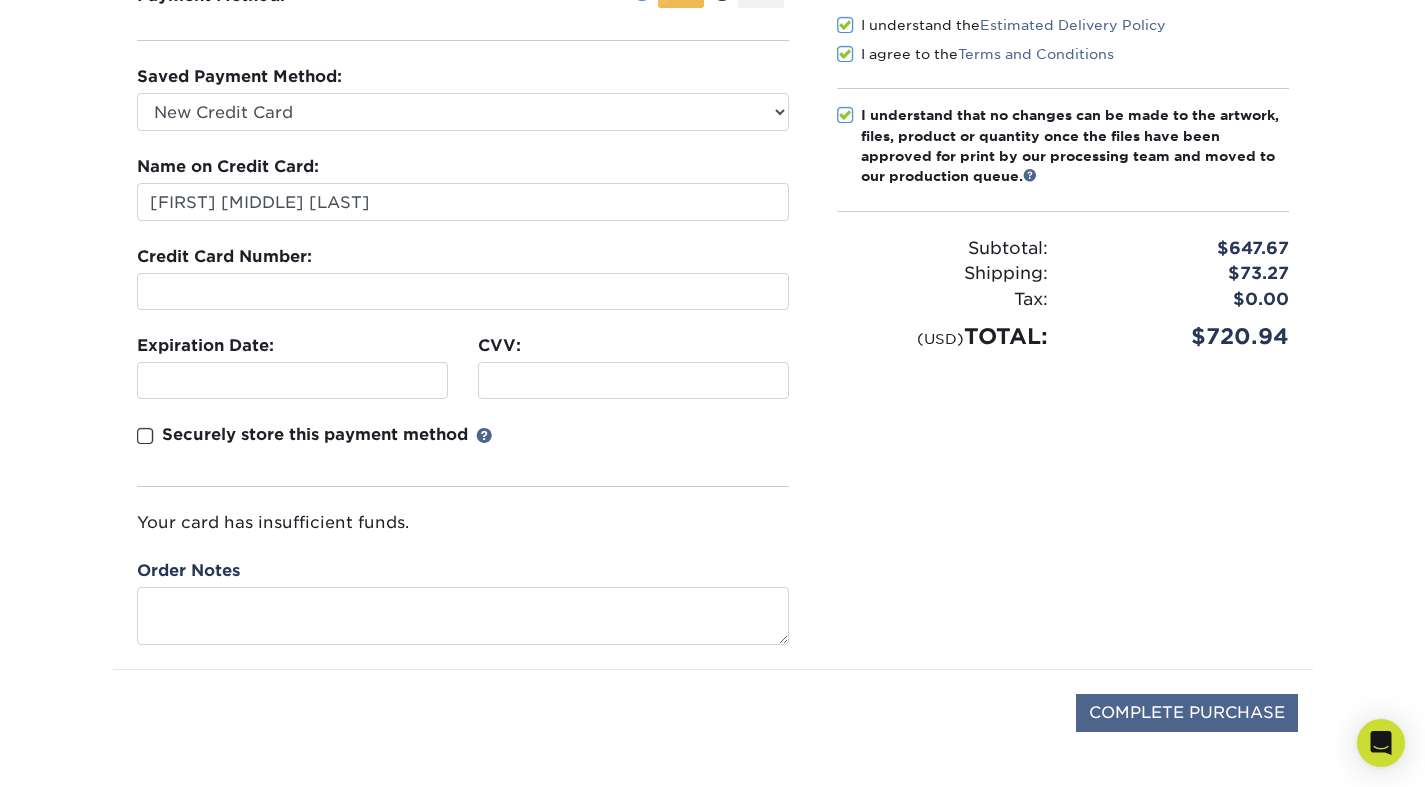 click on "COMPLETE PURCHASE" at bounding box center (1187, 713) 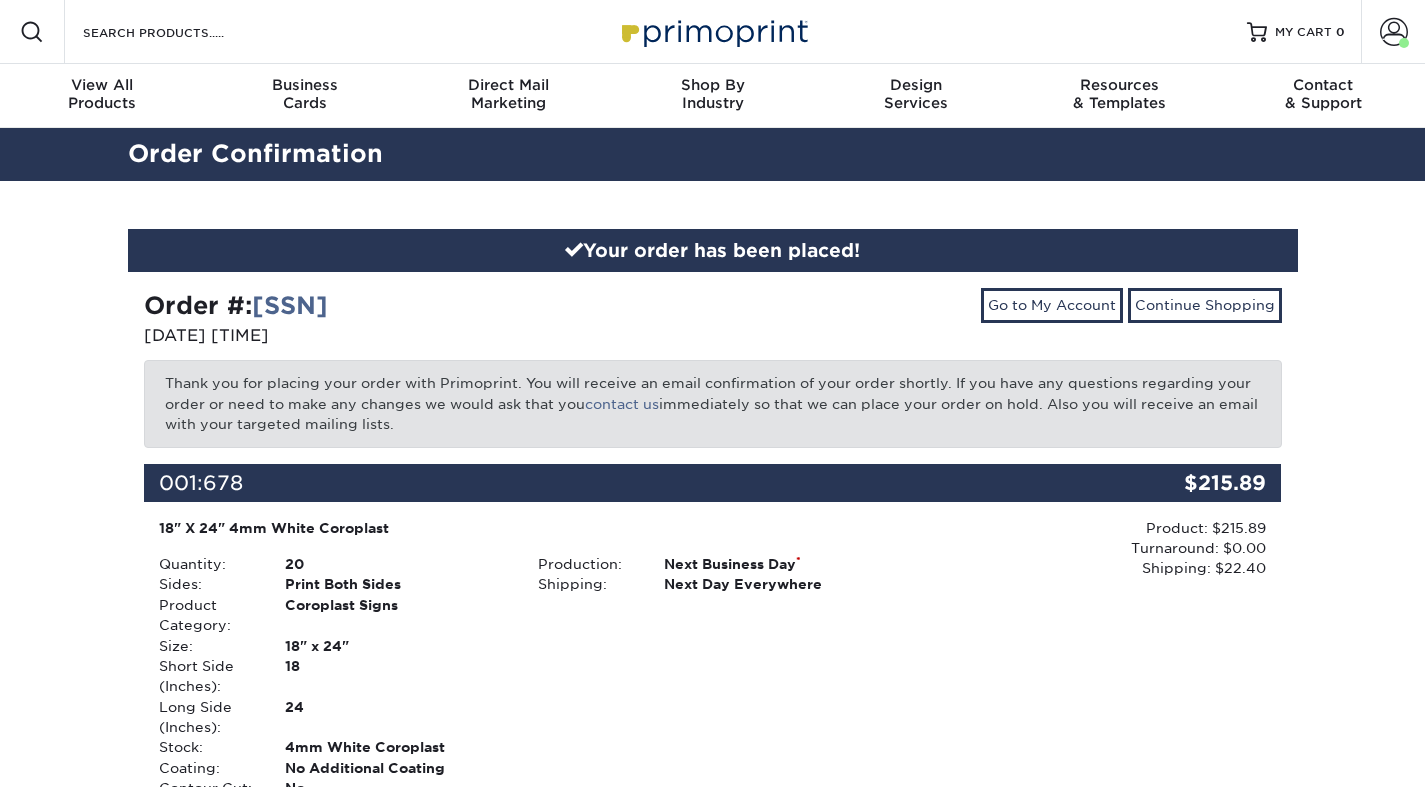 scroll, scrollTop: 0, scrollLeft: 0, axis: both 